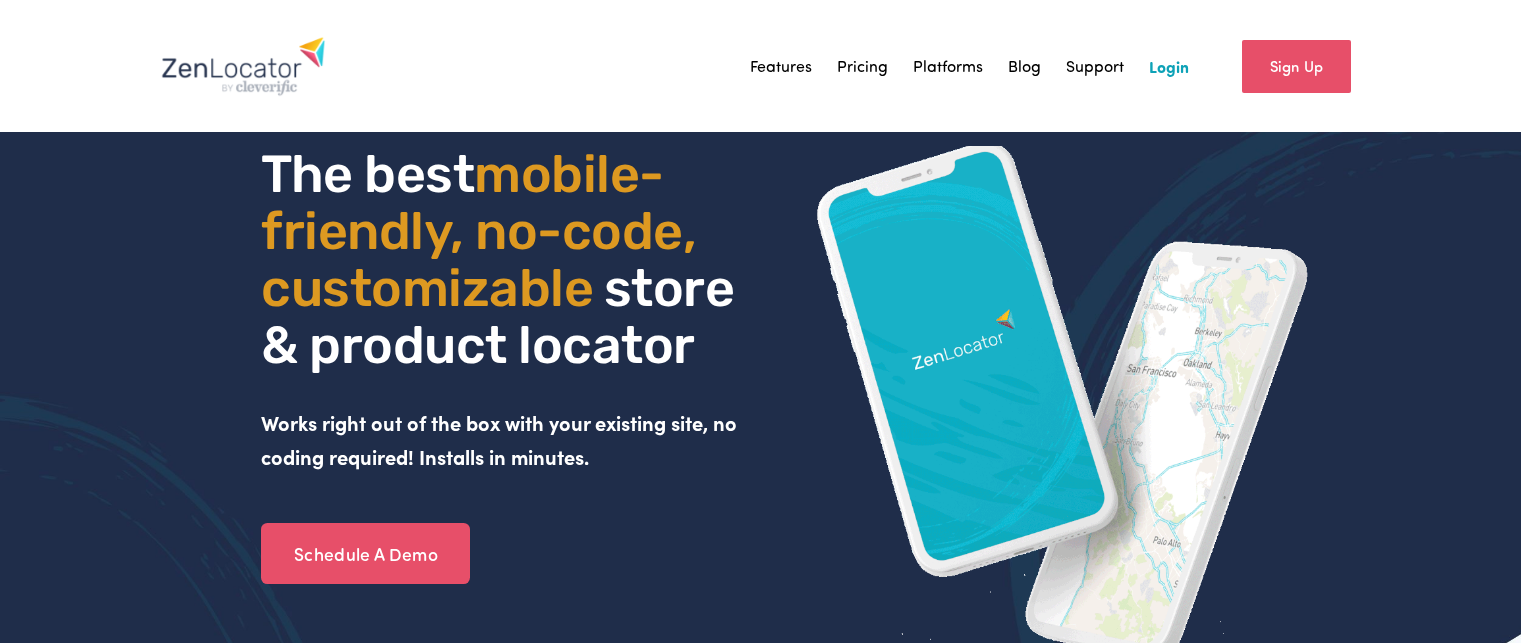 scroll, scrollTop: 0, scrollLeft: 0, axis: both 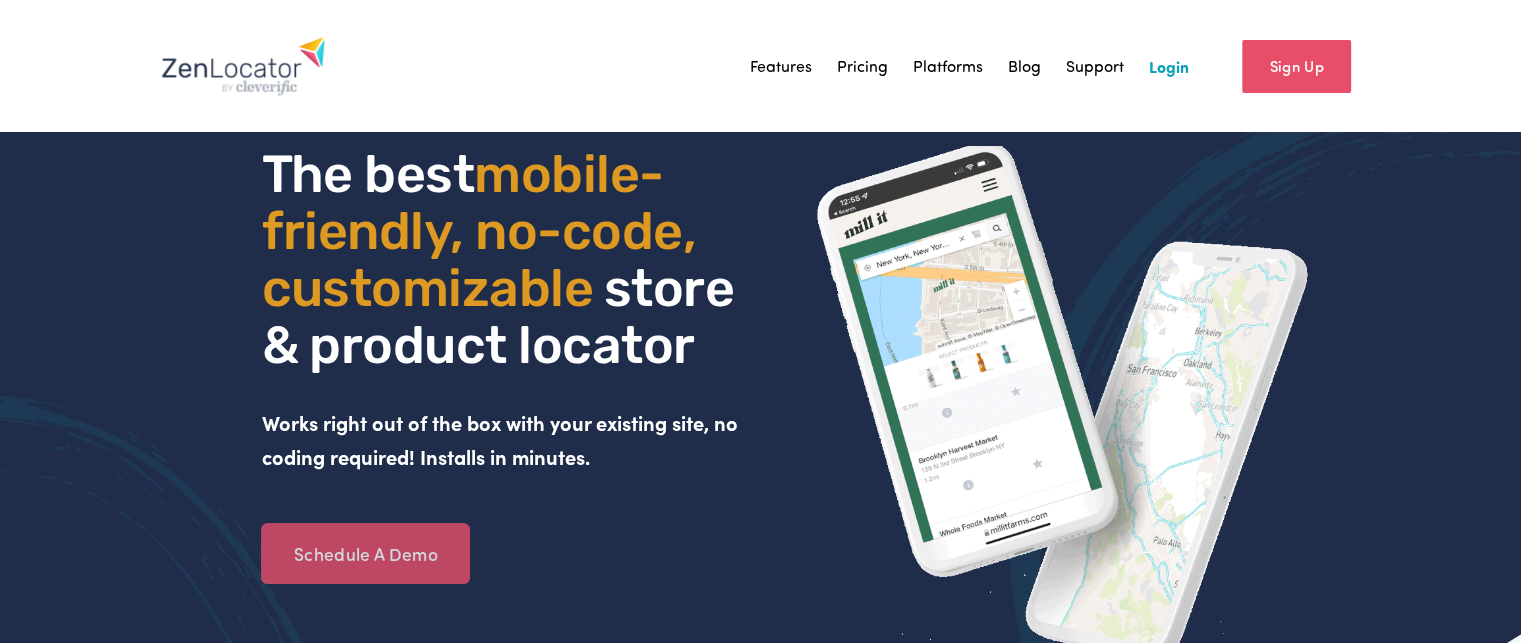 click on "Schedule A Demo" at bounding box center (365, 554) 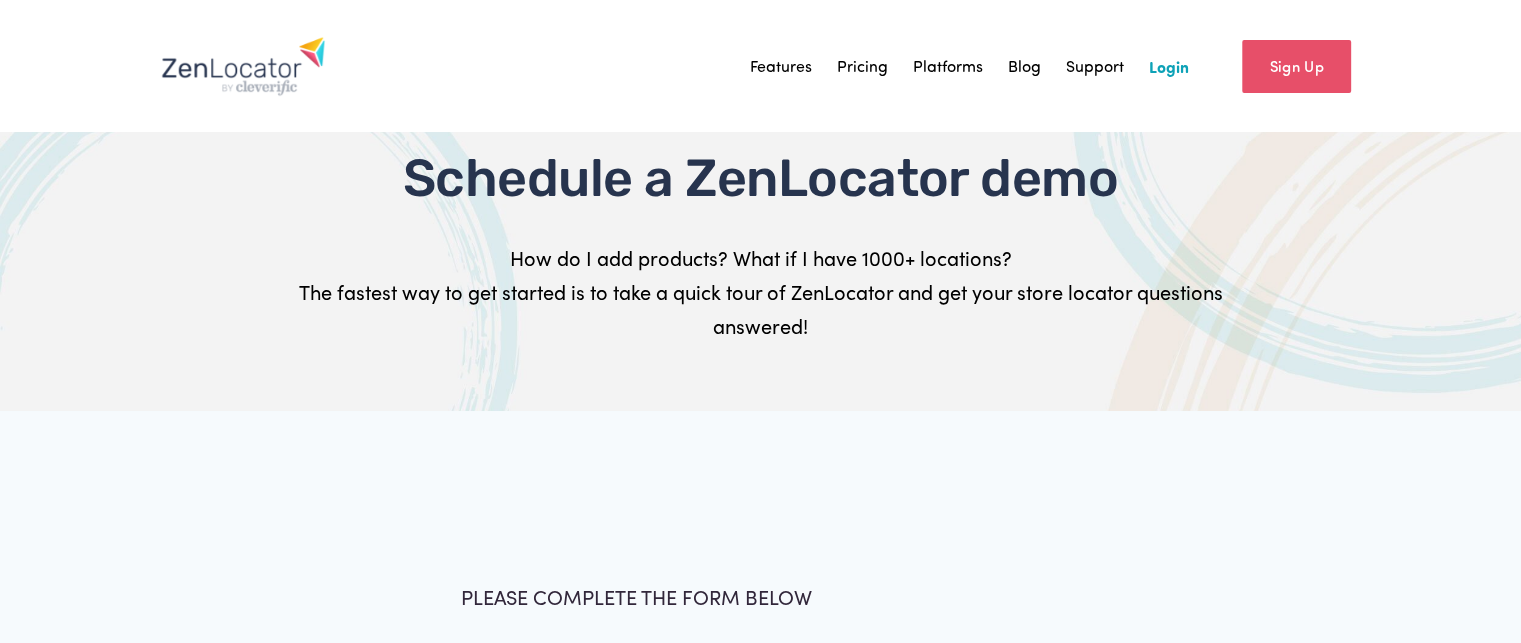scroll, scrollTop: 0, scrollLeft: 0, axis: both 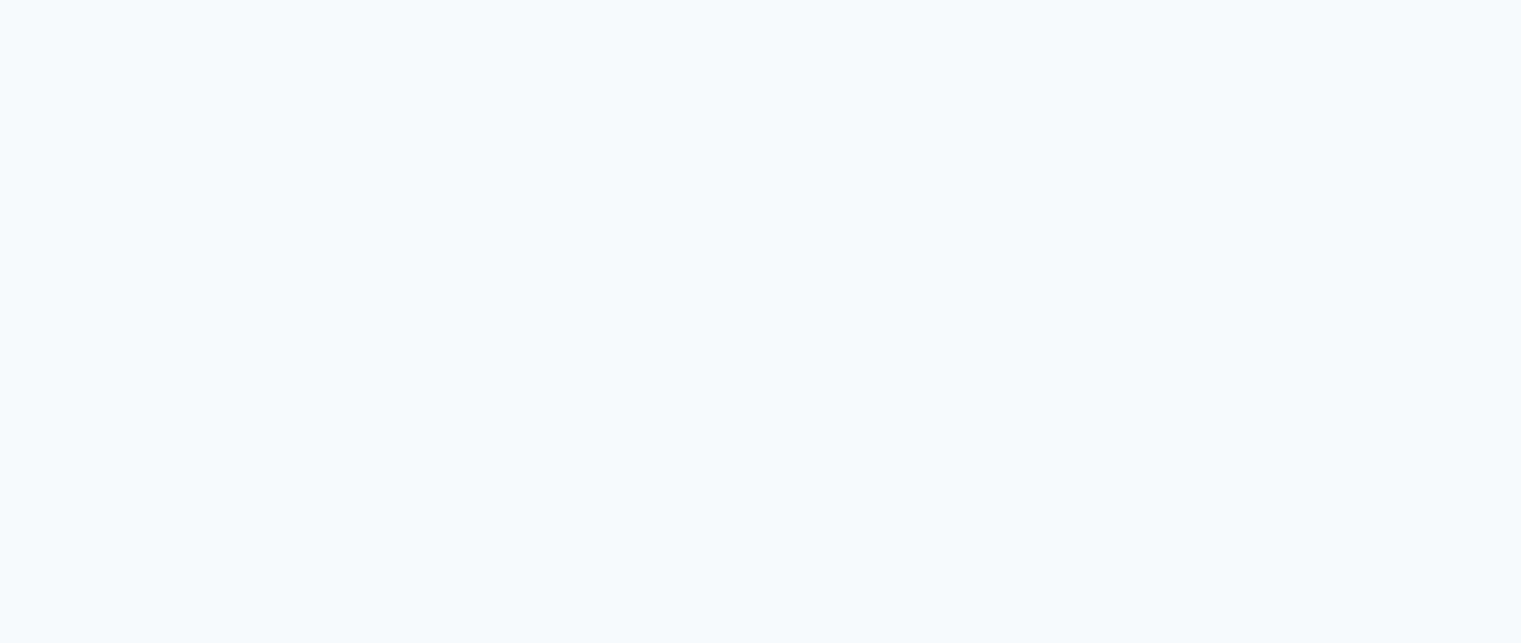 click at bounding box center [394, 73] 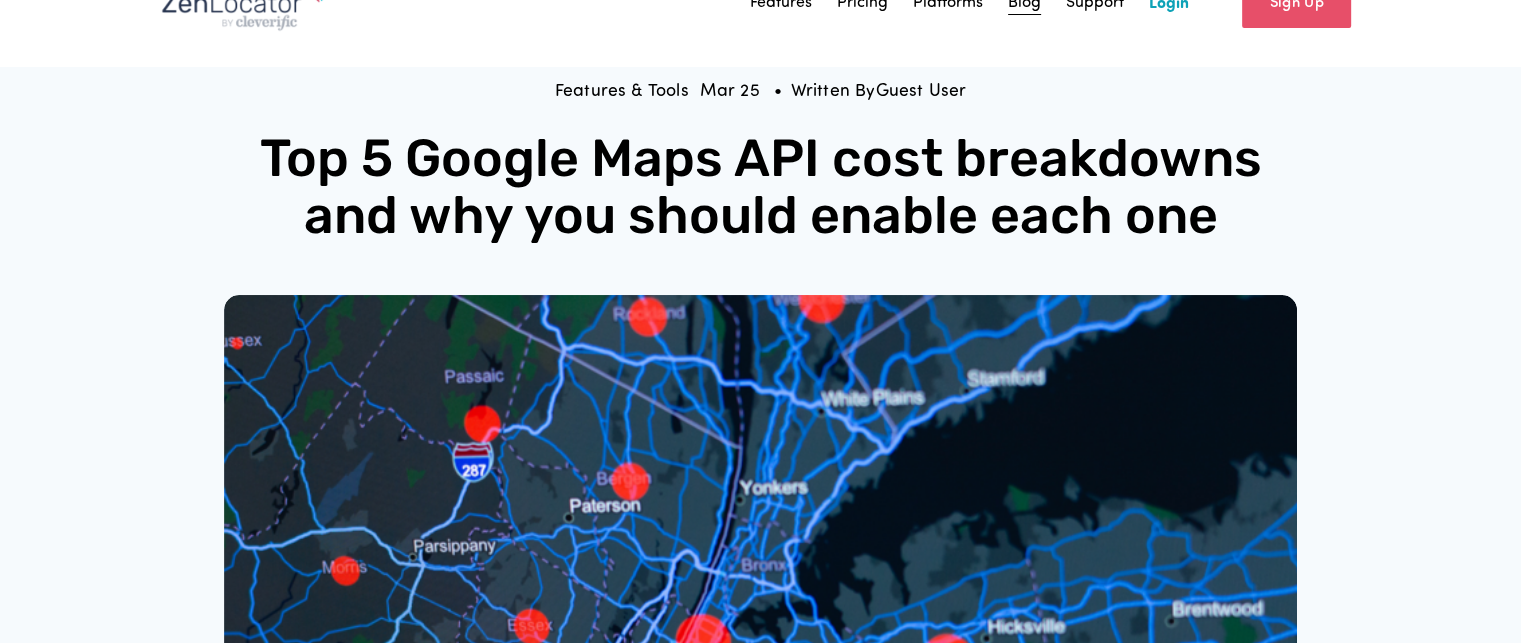 scroll, scrollTop: 100, scrollLeft: 0, axis: vertical 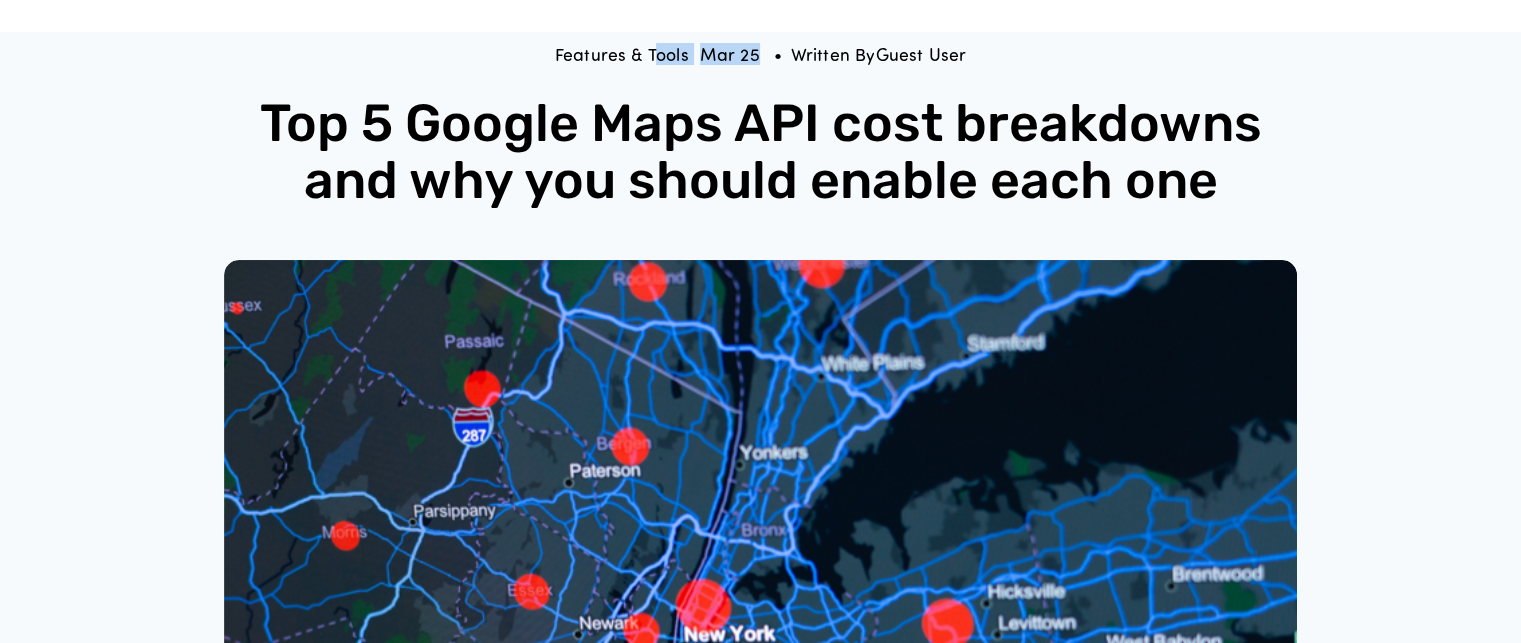 drag, startPoint x: 756, startPoint y: 57, endPoint x: 653, endPoint y: 60, distance: 103.04368 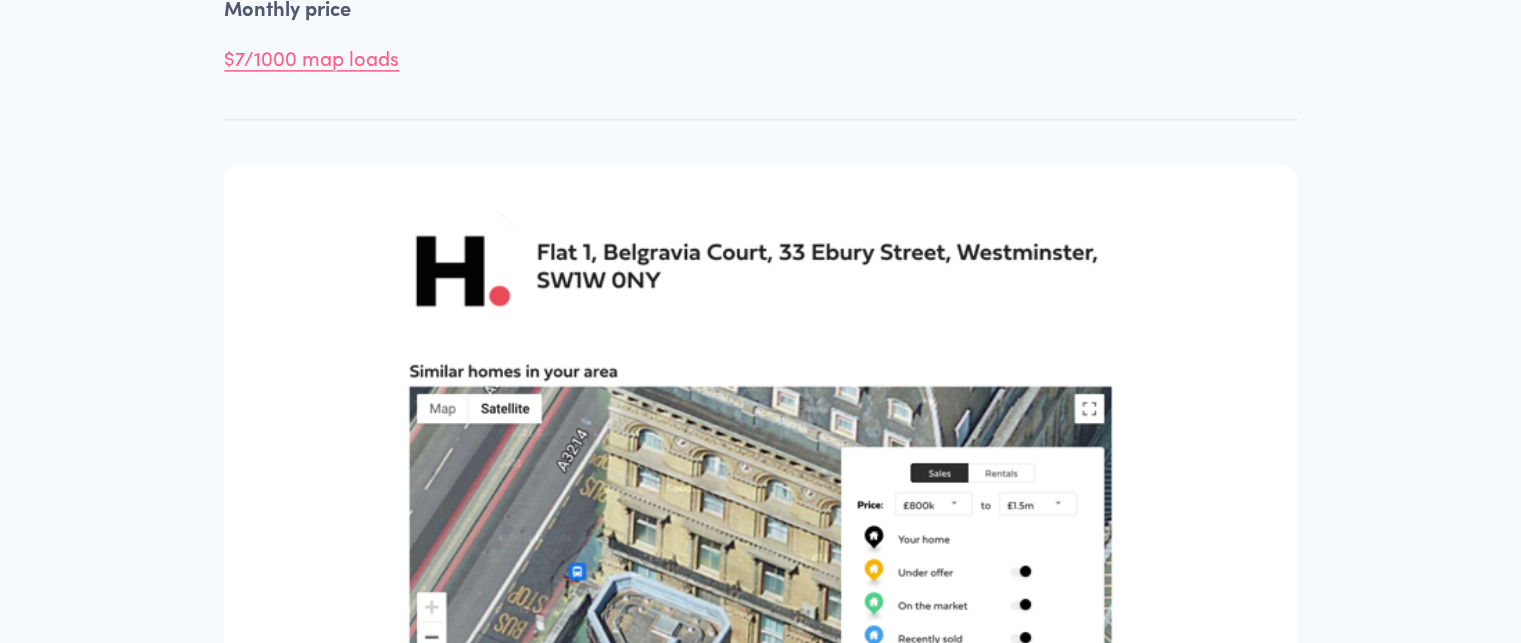 scroll, scrollTop: 3000, scrollLeft: 0, axis: vertical 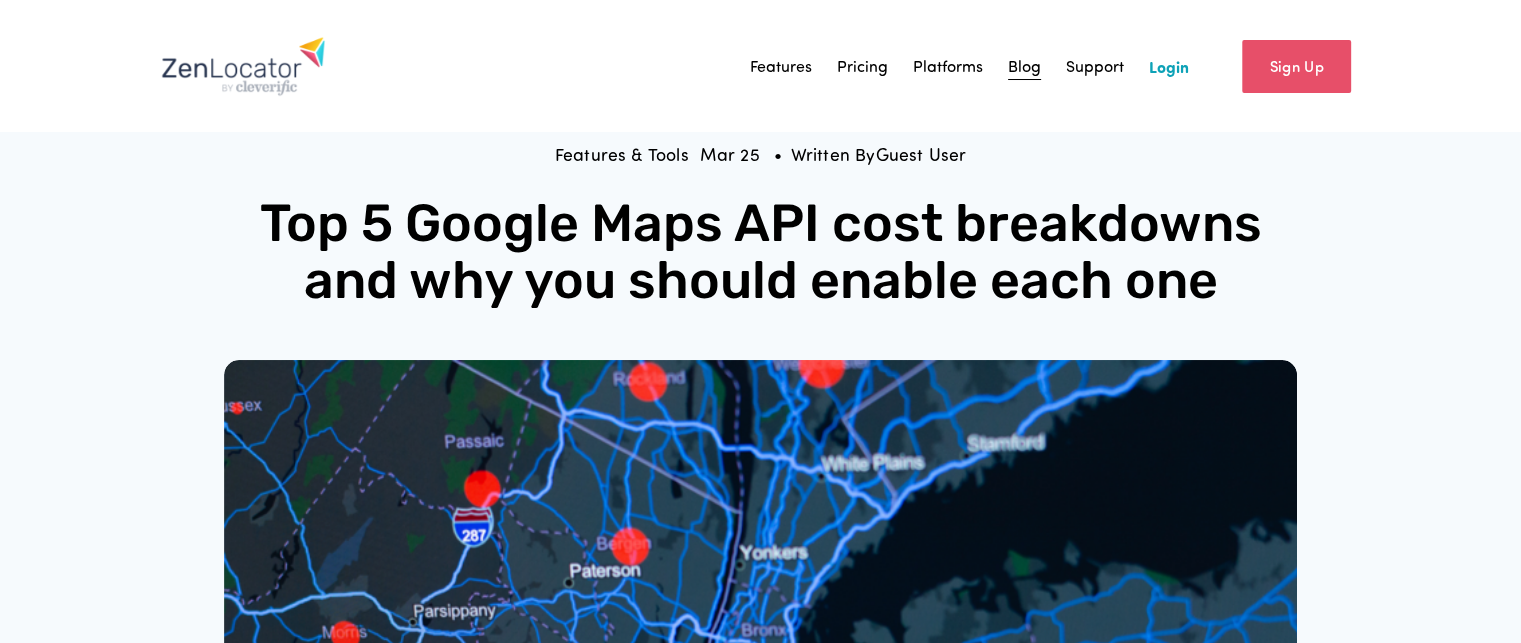 drag, startPoint x: 1285, startPoint y: 417, endPoint x: 1145, endPoint y: 142, distance: 308.58548 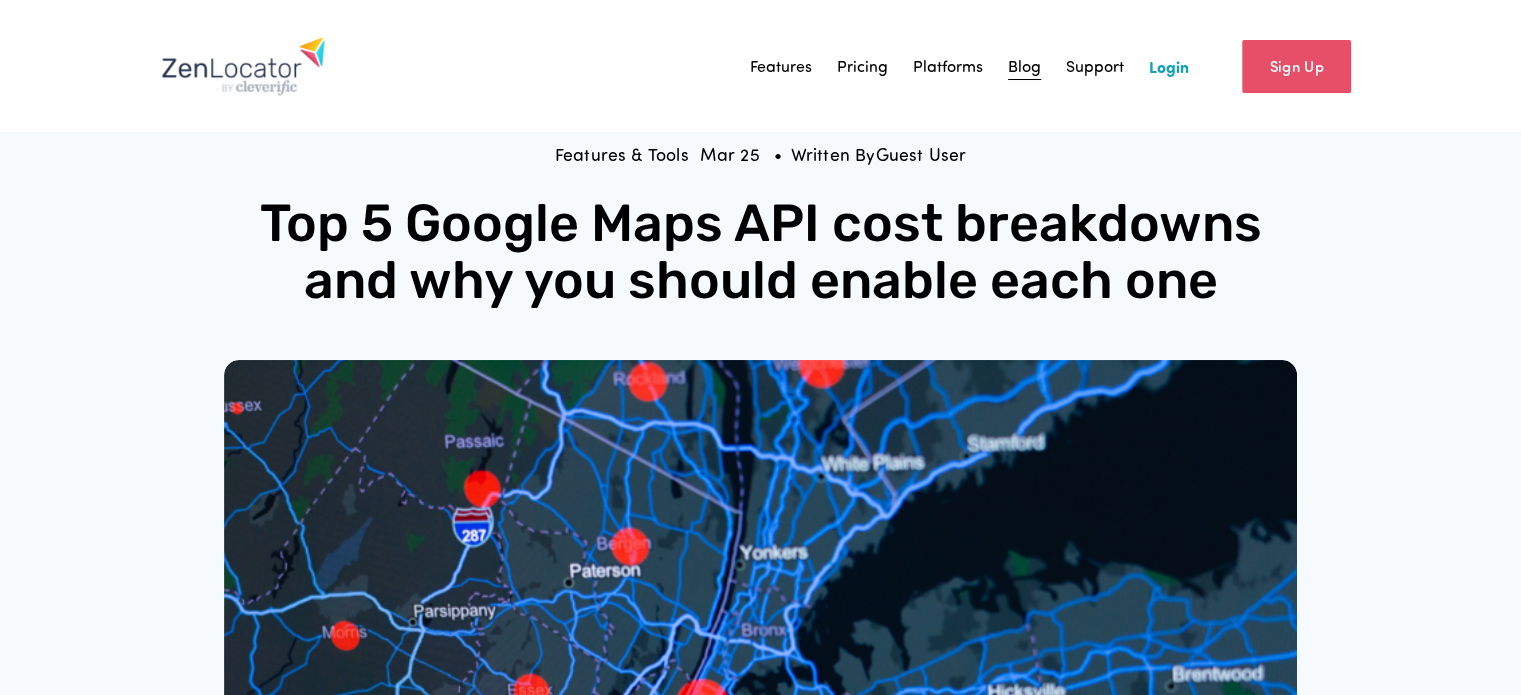 click on "Support" at bounding box center (1095, 66) 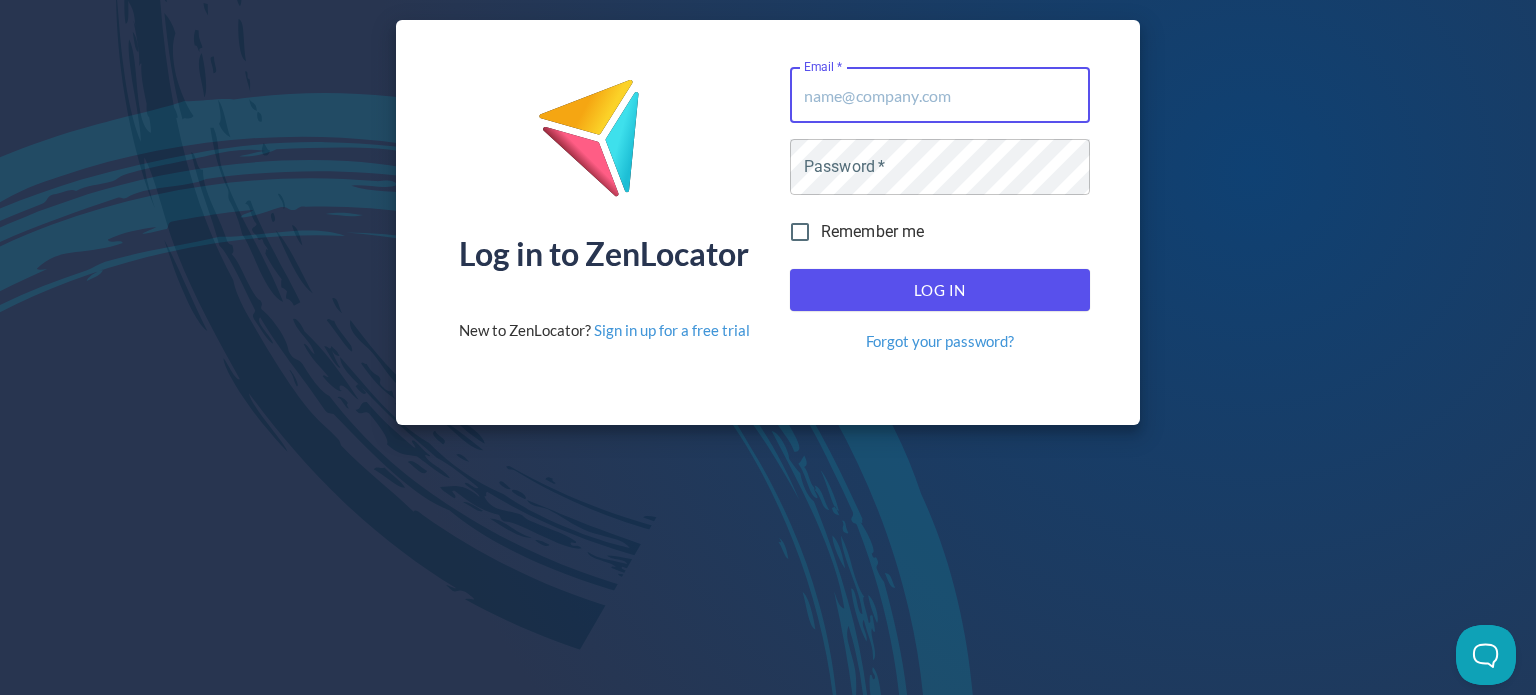 scroll, scrollTop: 0, scrollLeft: 0, axis: both 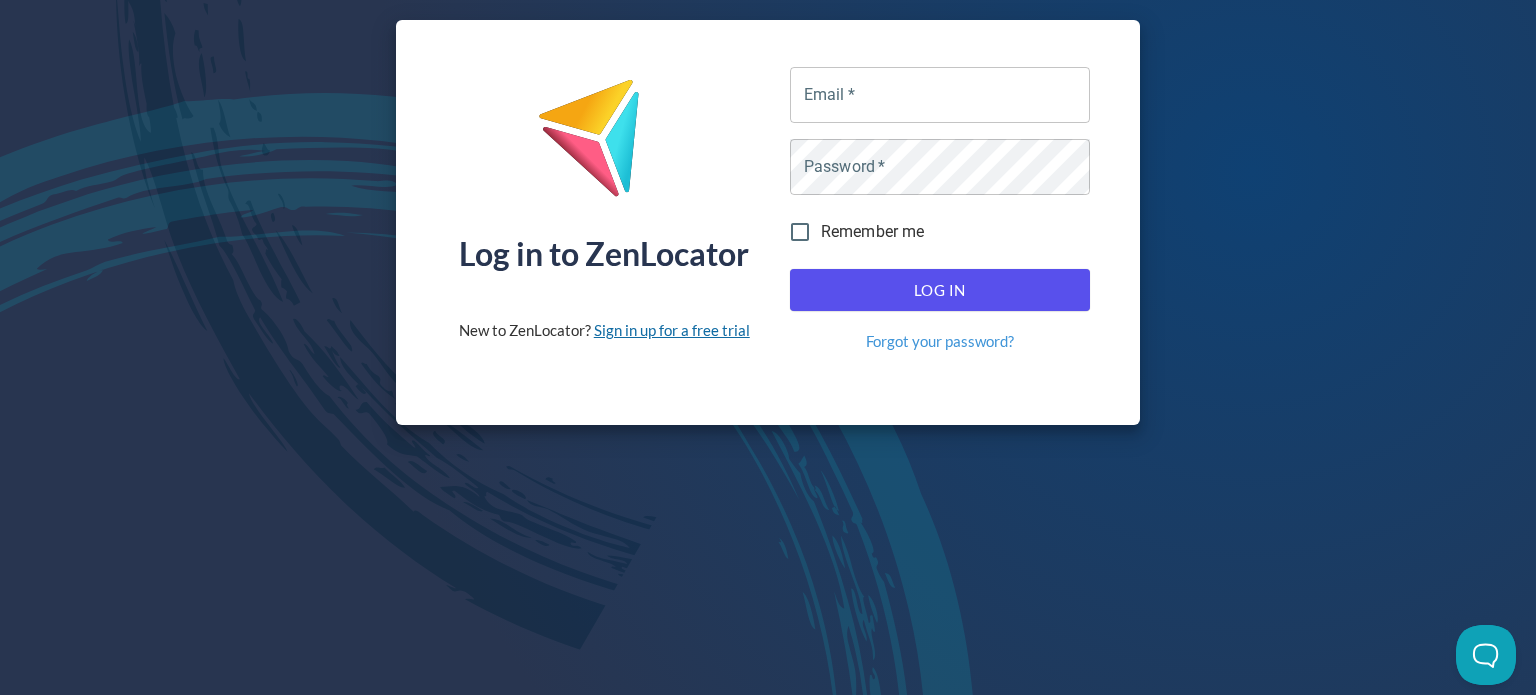 click on "Sign in up for a free trial" at bounding box center [672, 330] 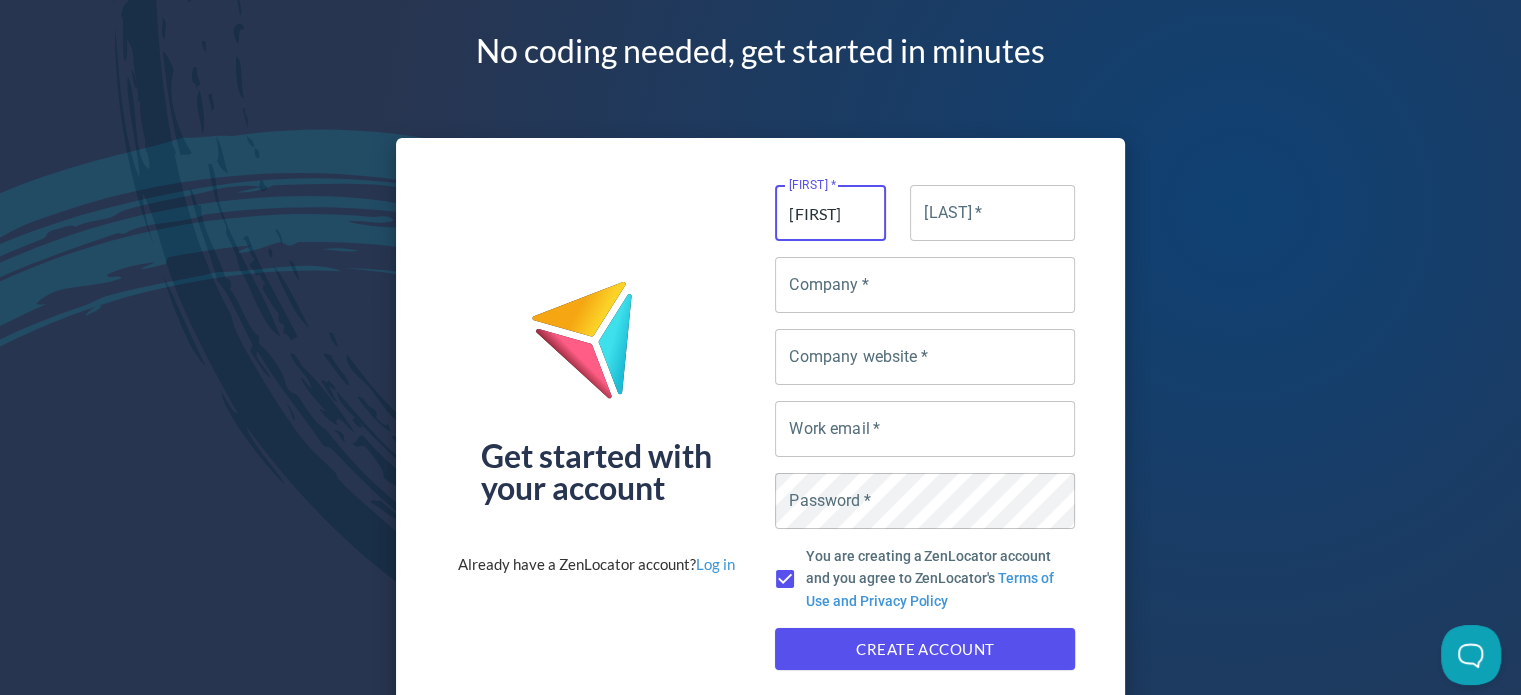type on "[FIRST]" 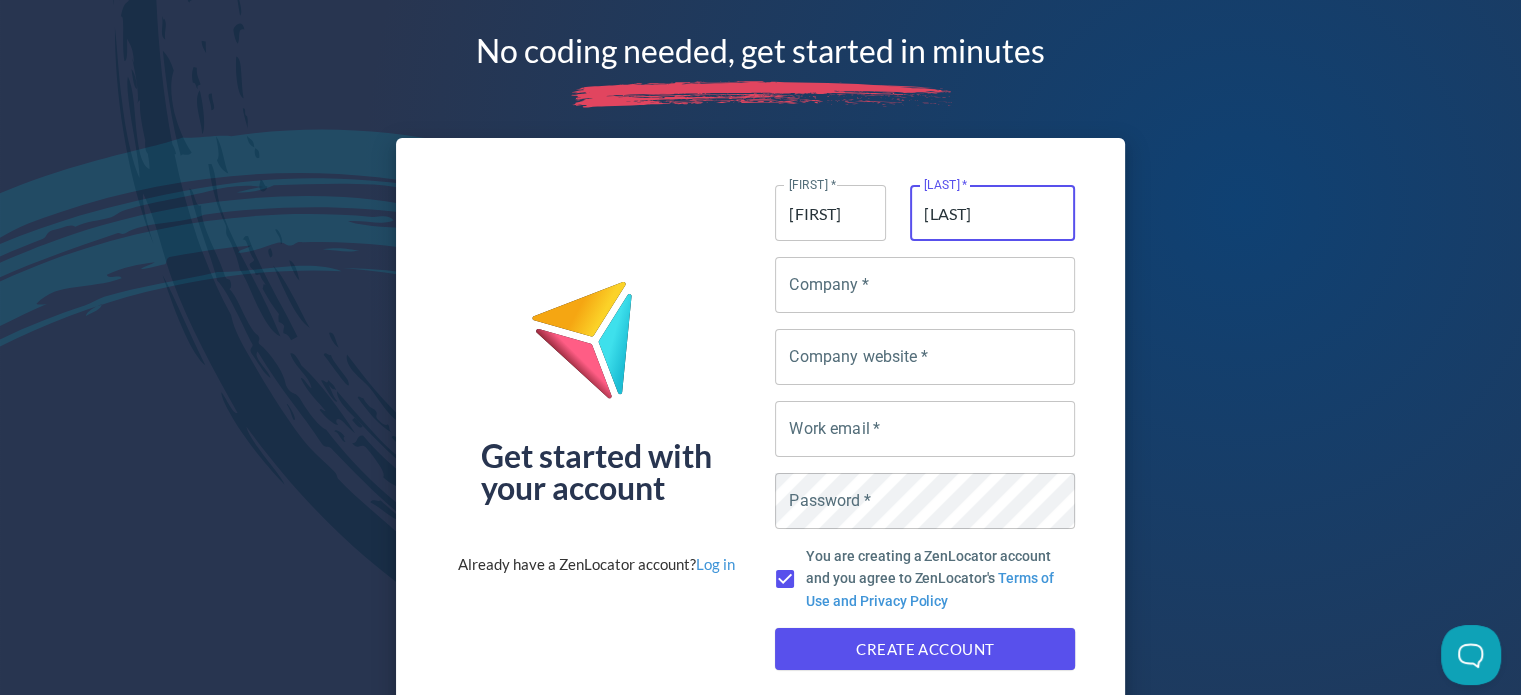 type on "[LAST]" 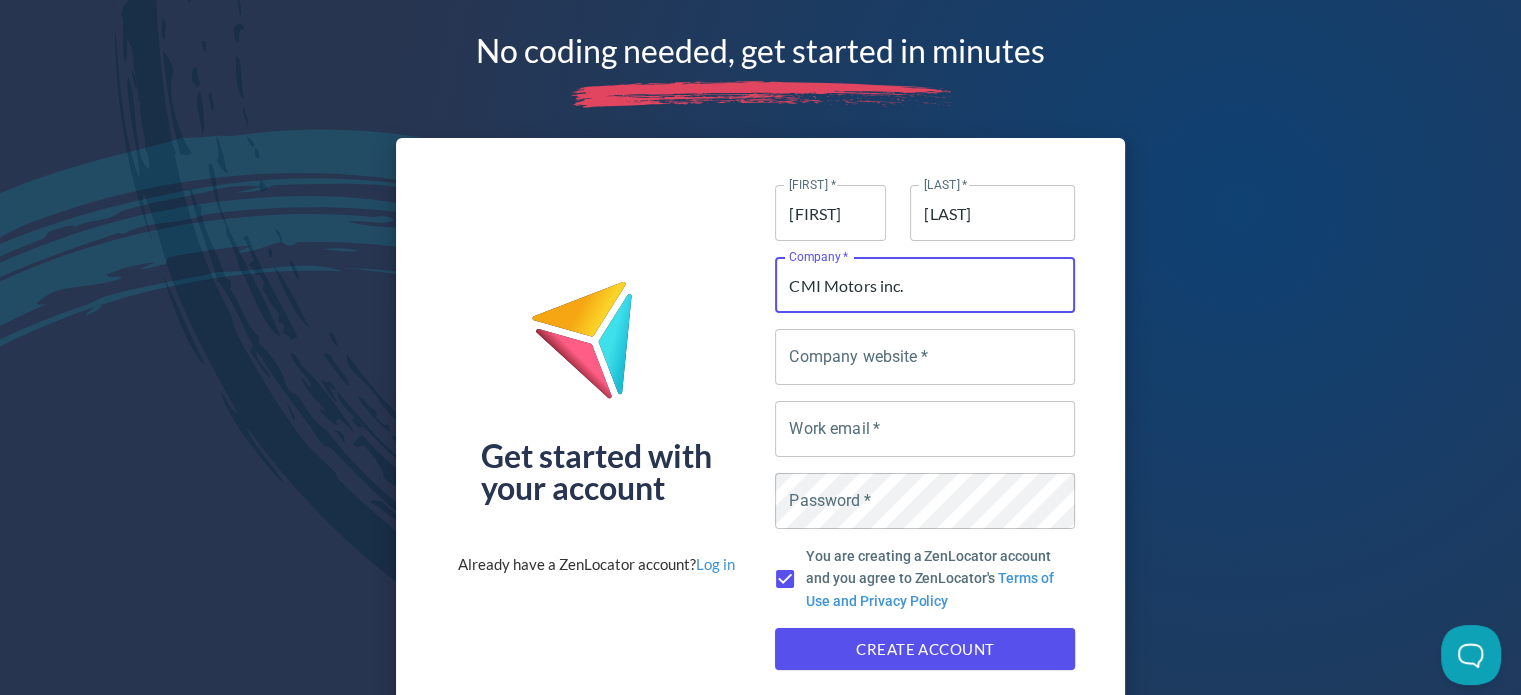 type on "CMI Motors inc." 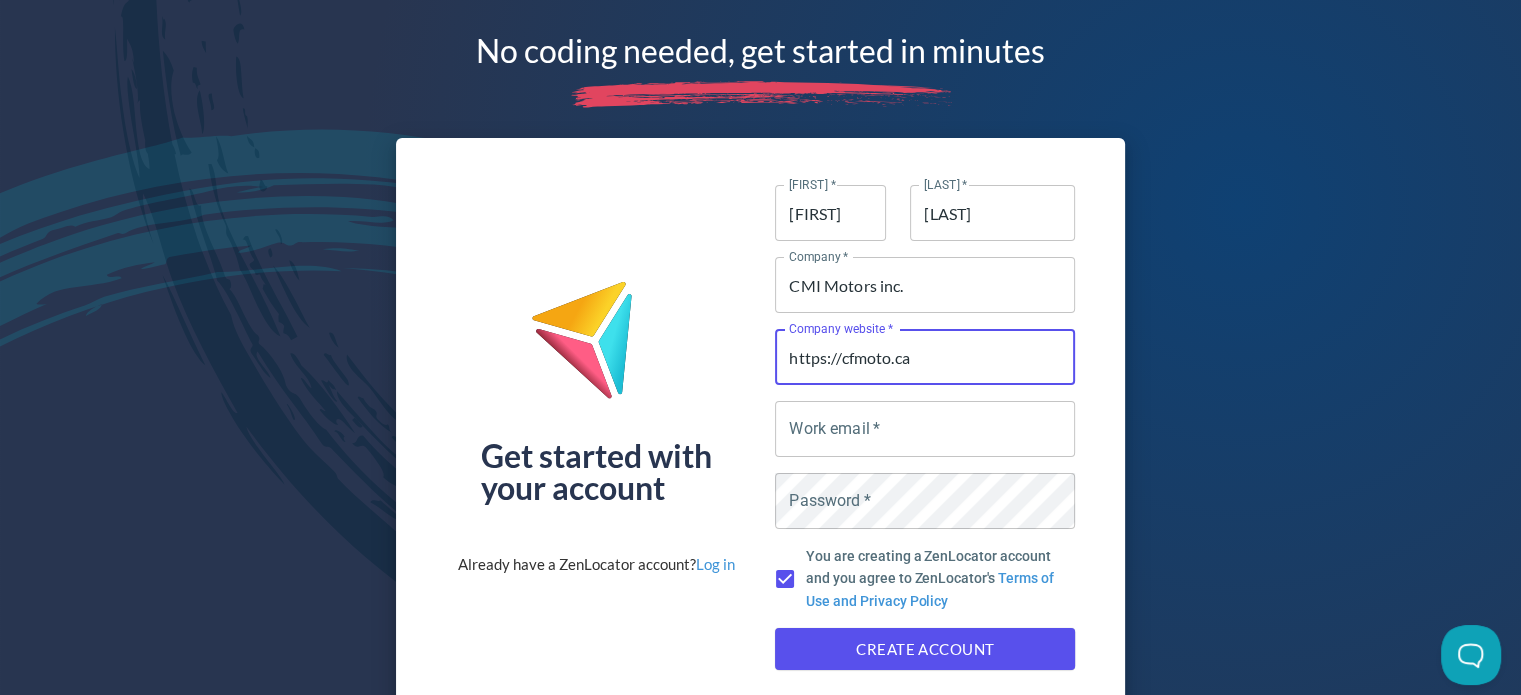 type on "https://cfmoto.ca" 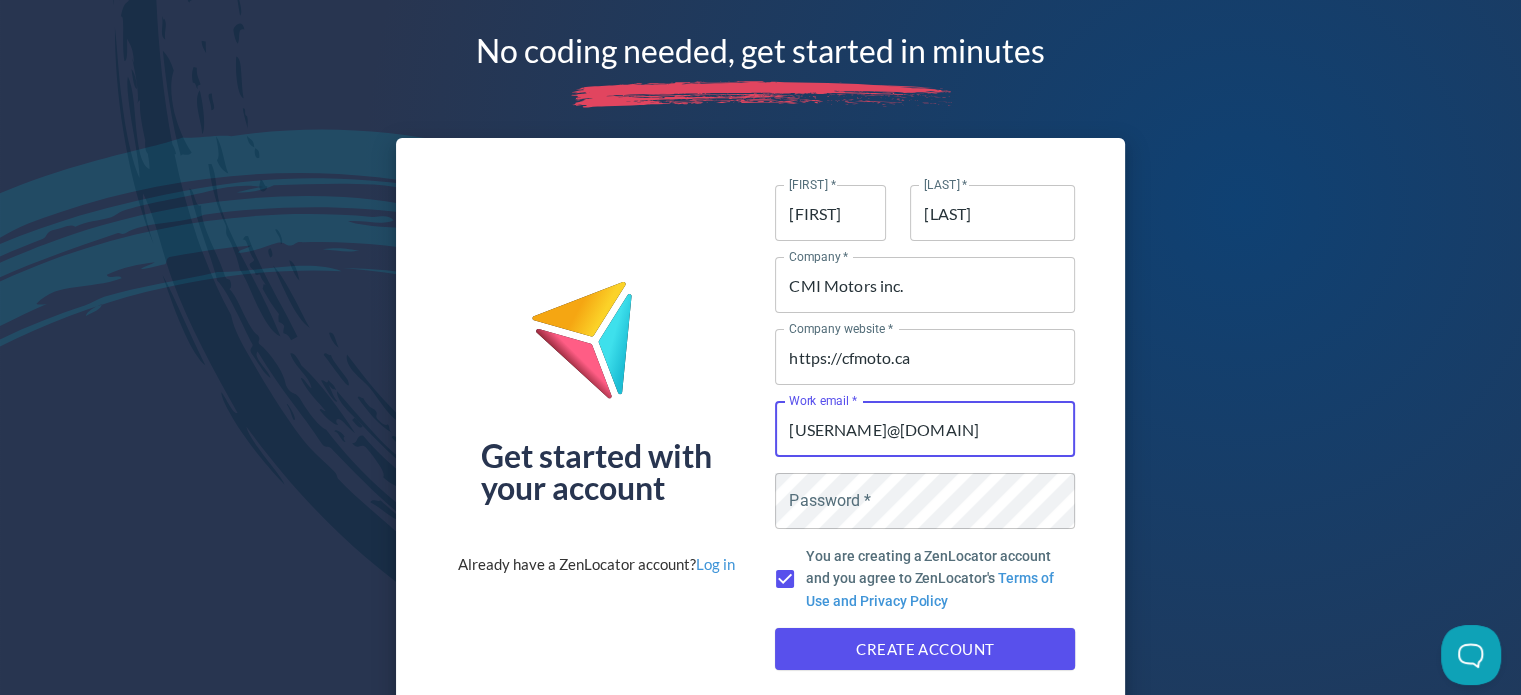 drag, startPoint x: 868, startPoint y: 443, endPoint x: 870, endPoint y: 455, distance: 12.165525 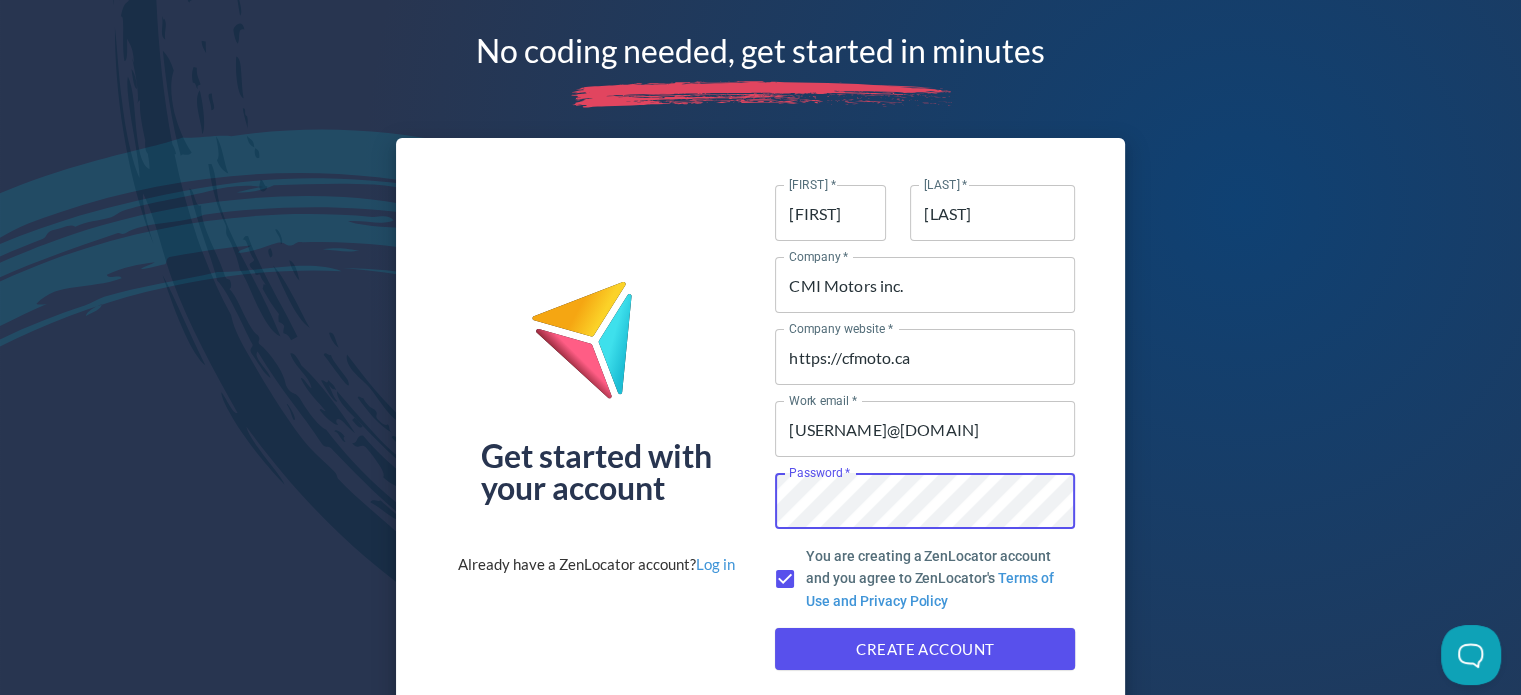 click on "maxime.p" at bounding box center [925, 429] 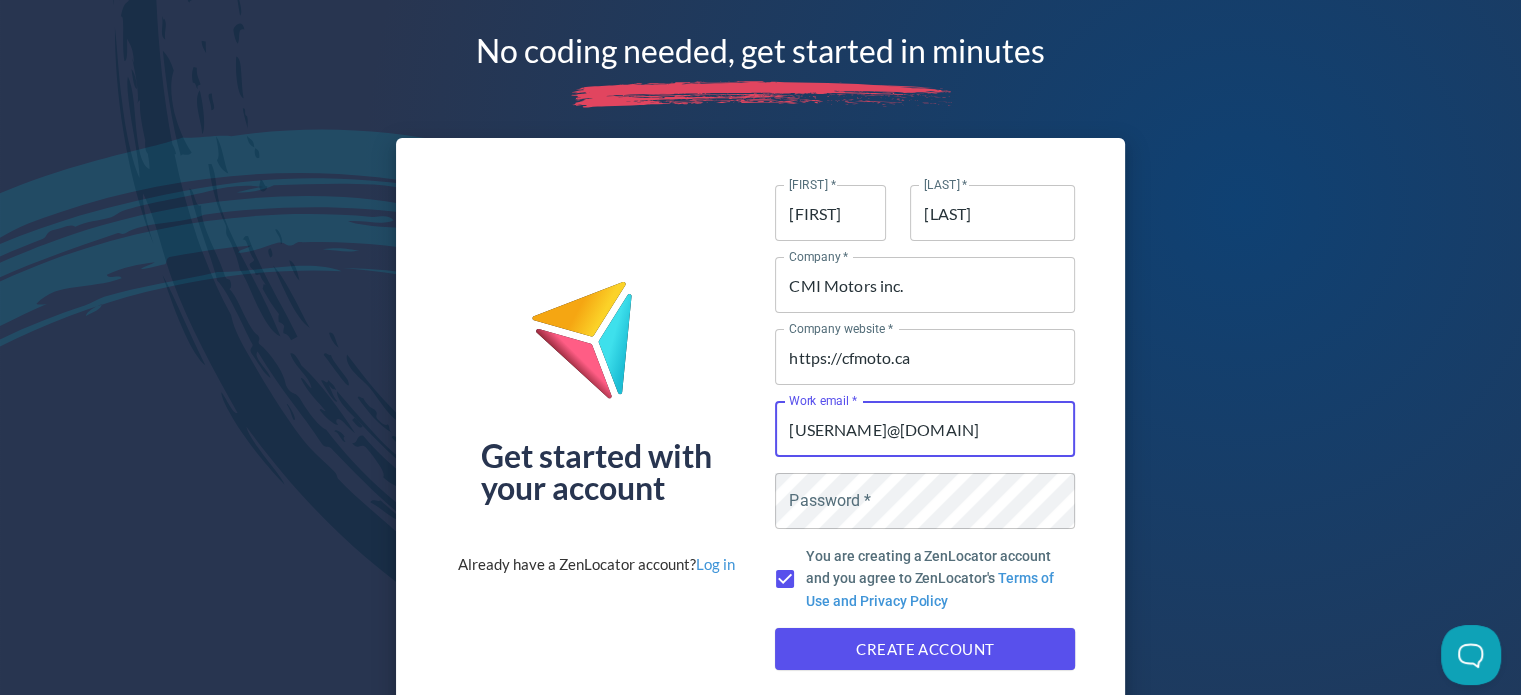 type on "maxime.pruneau@cmimotor.com" 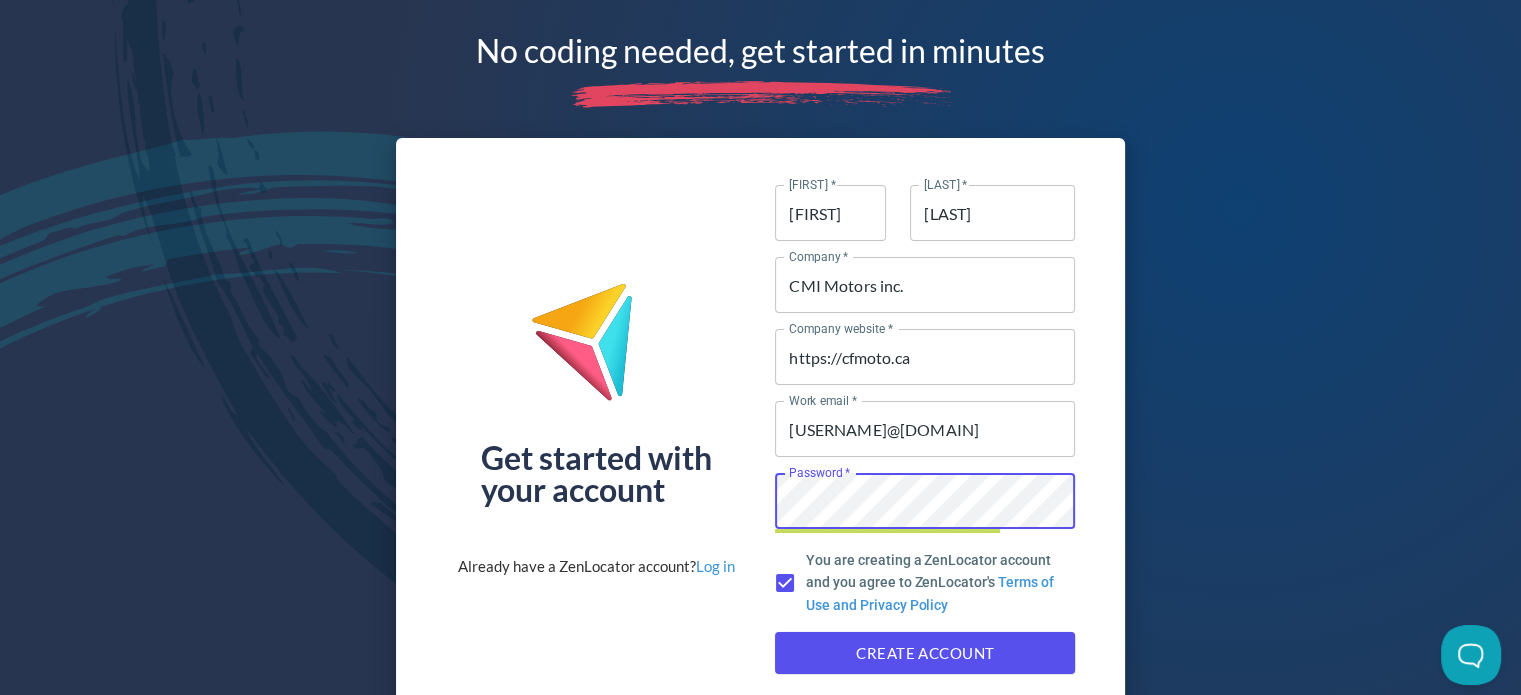 click on "Create Account" at bounding box center [925, 653] 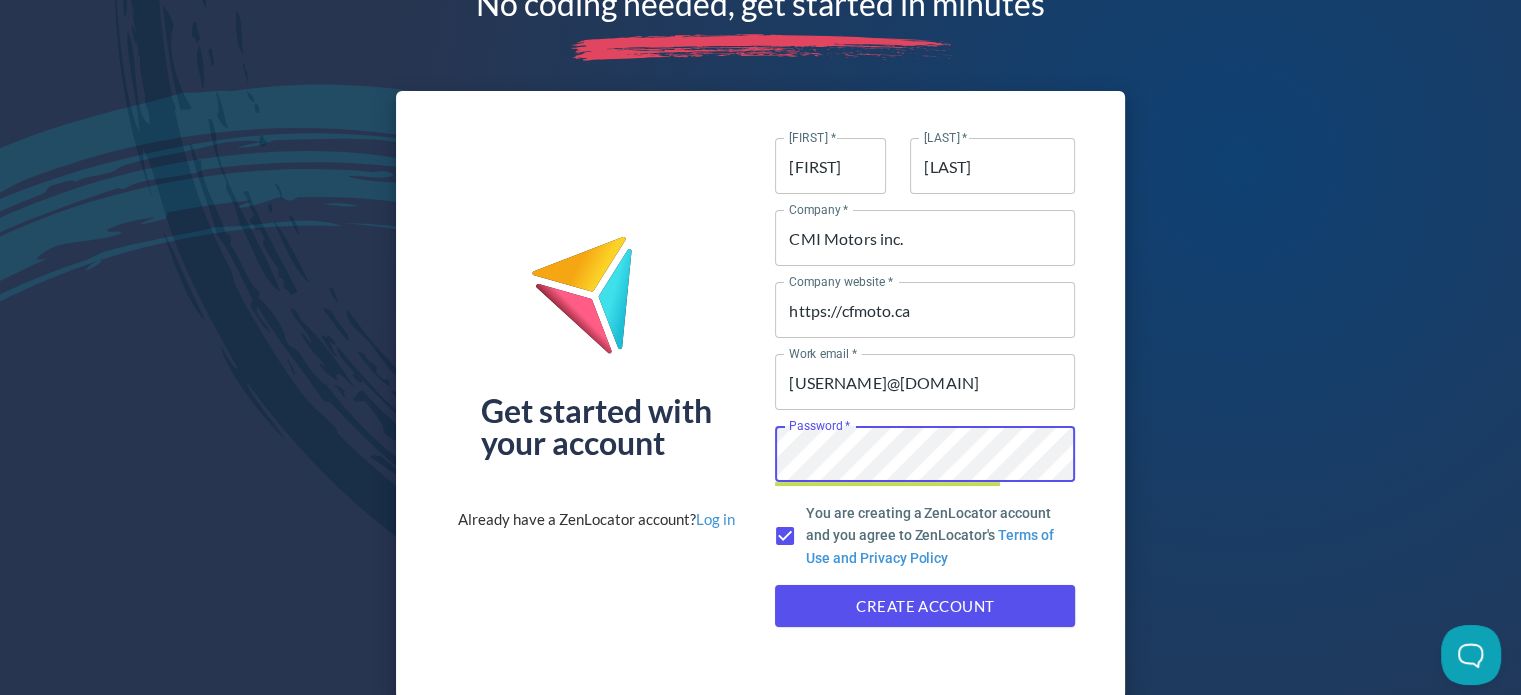 scroll, scrollTop: 72, scrollLeft: 0, axis: vertical 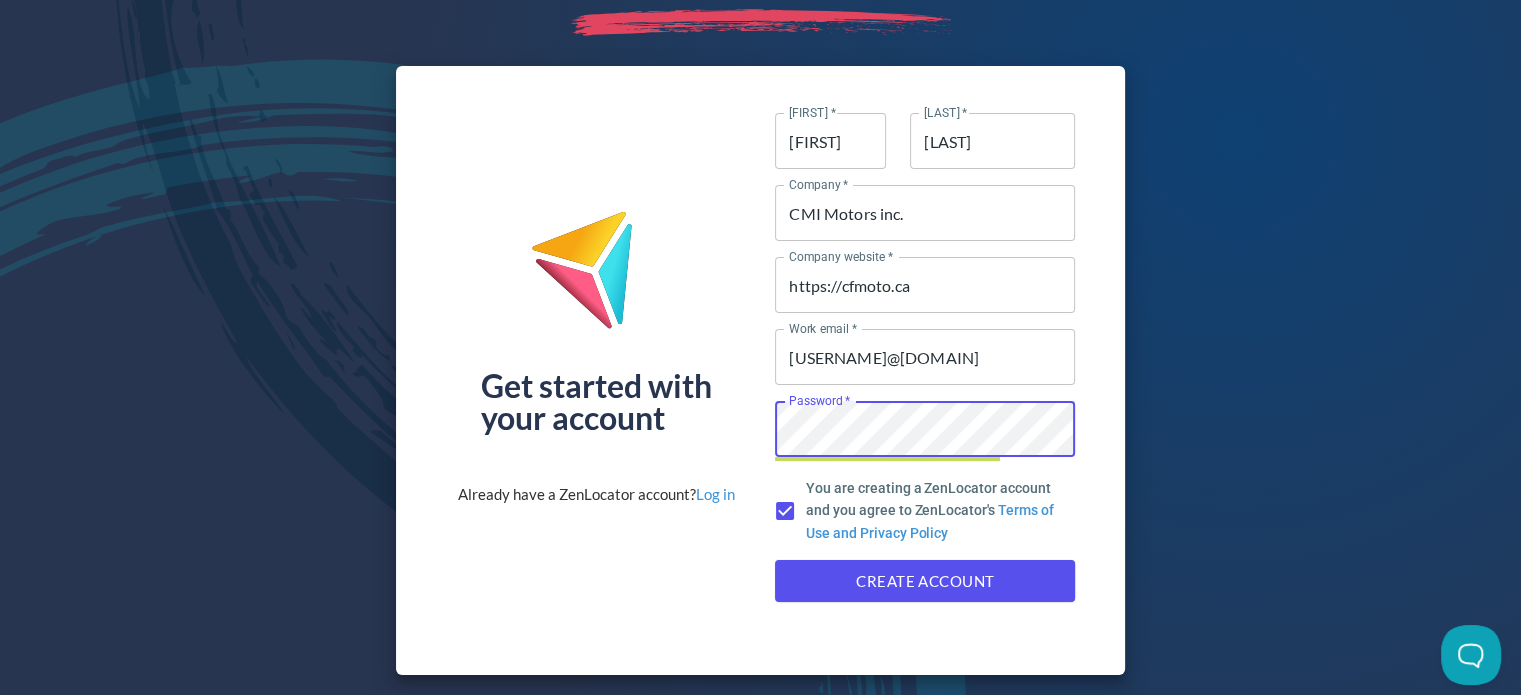 click on "Create Account" at bounding box center (925, 581) 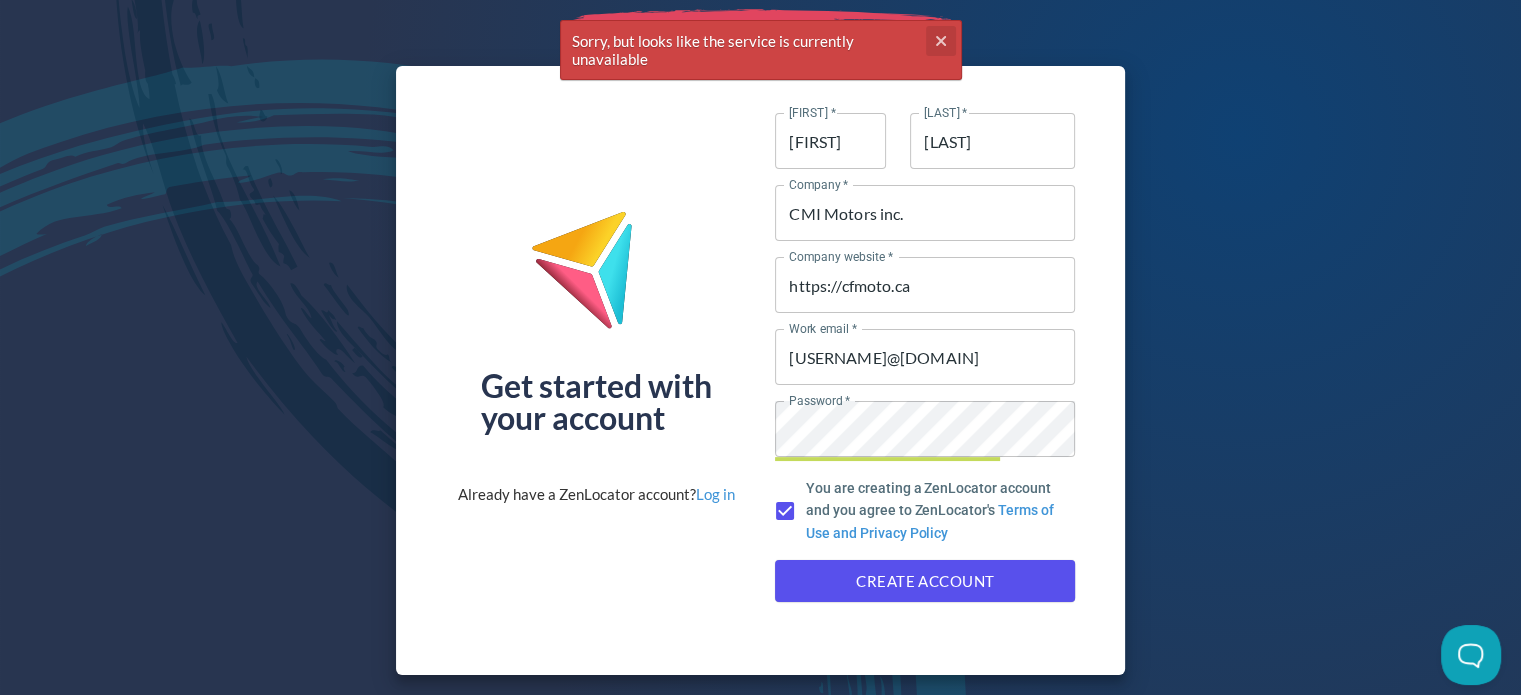 click 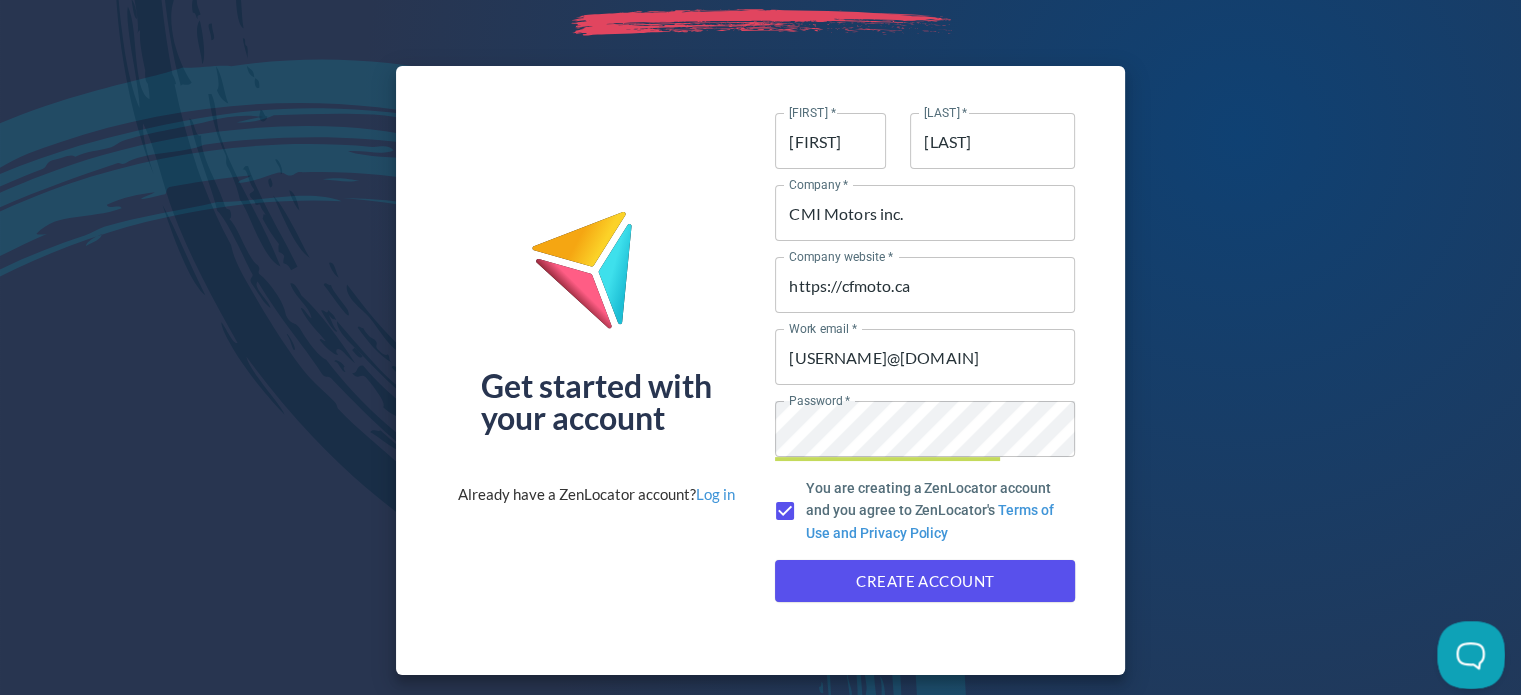 click at bounding box center (1467, 651) 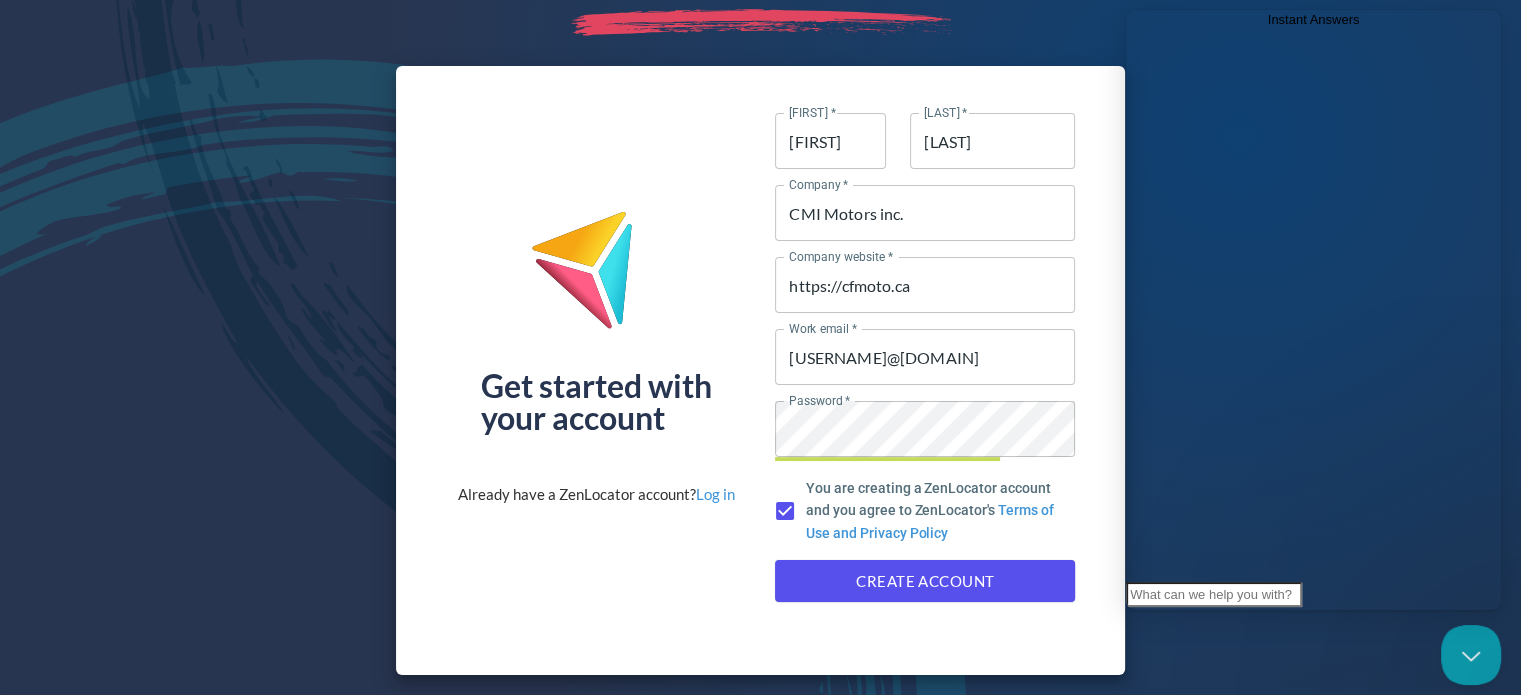scroll, scrollTop: 0, scrollLeft: 0, axis: both 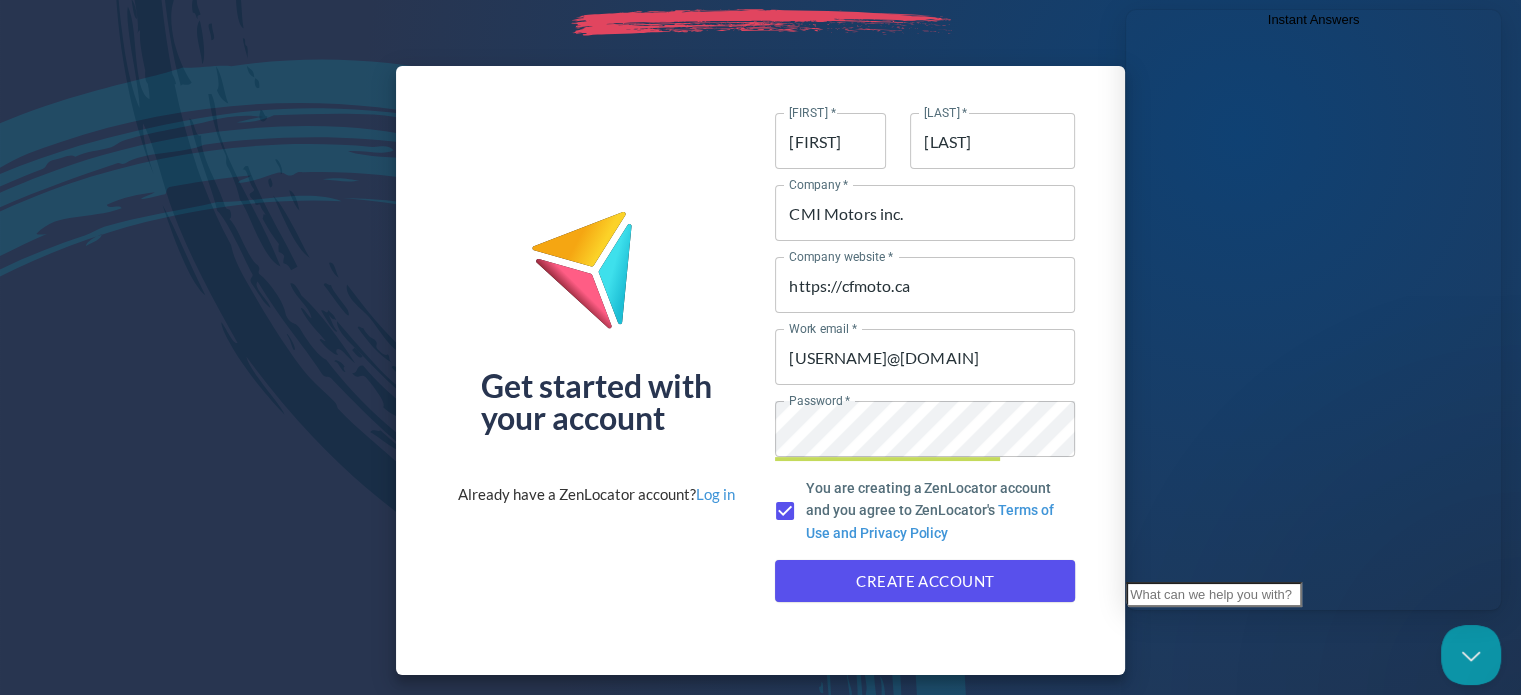click at bounding box center [1214, 595] 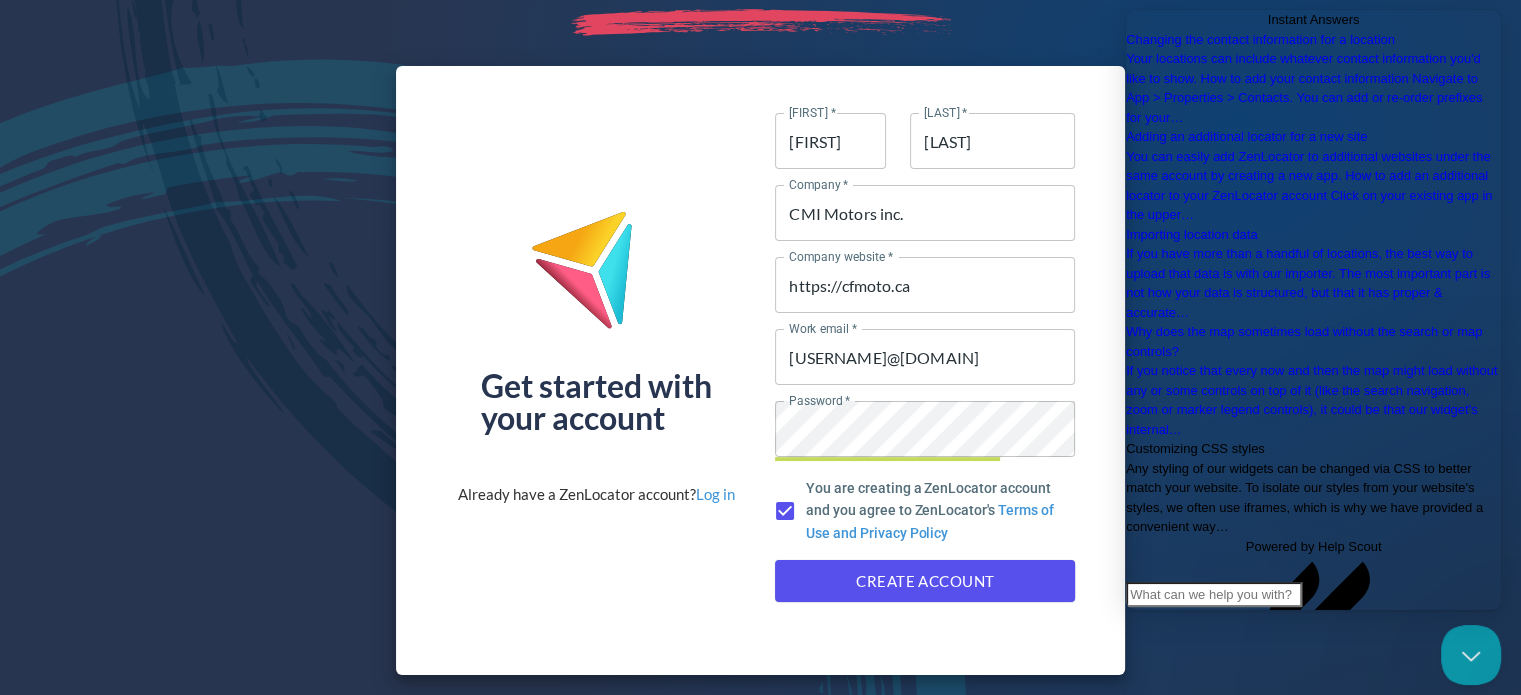 scroll, scrollTop: 452, scrollLeft: 0, axis: vertical 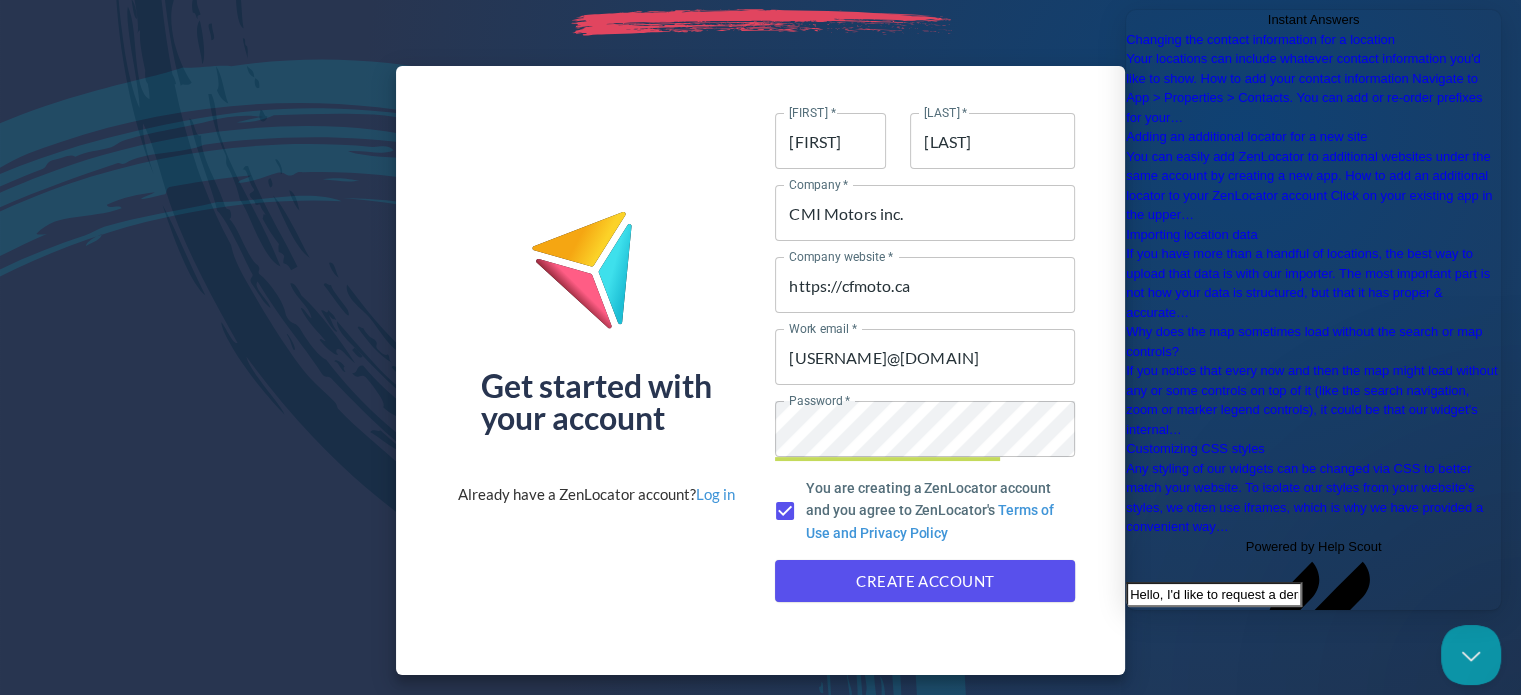 type on "Hello, I'd like to request a demo" 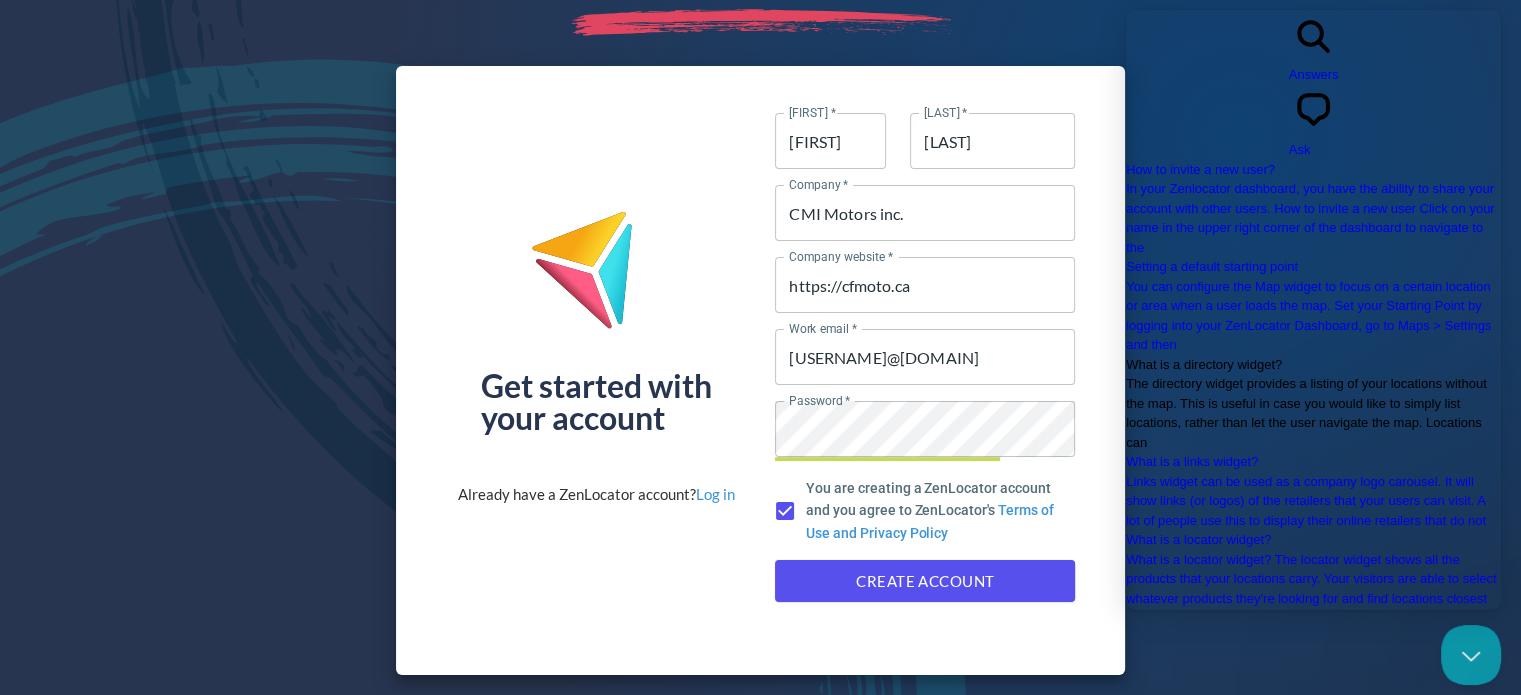 scroll, scrollTop: 0, scrollLeft: 0, axis: both 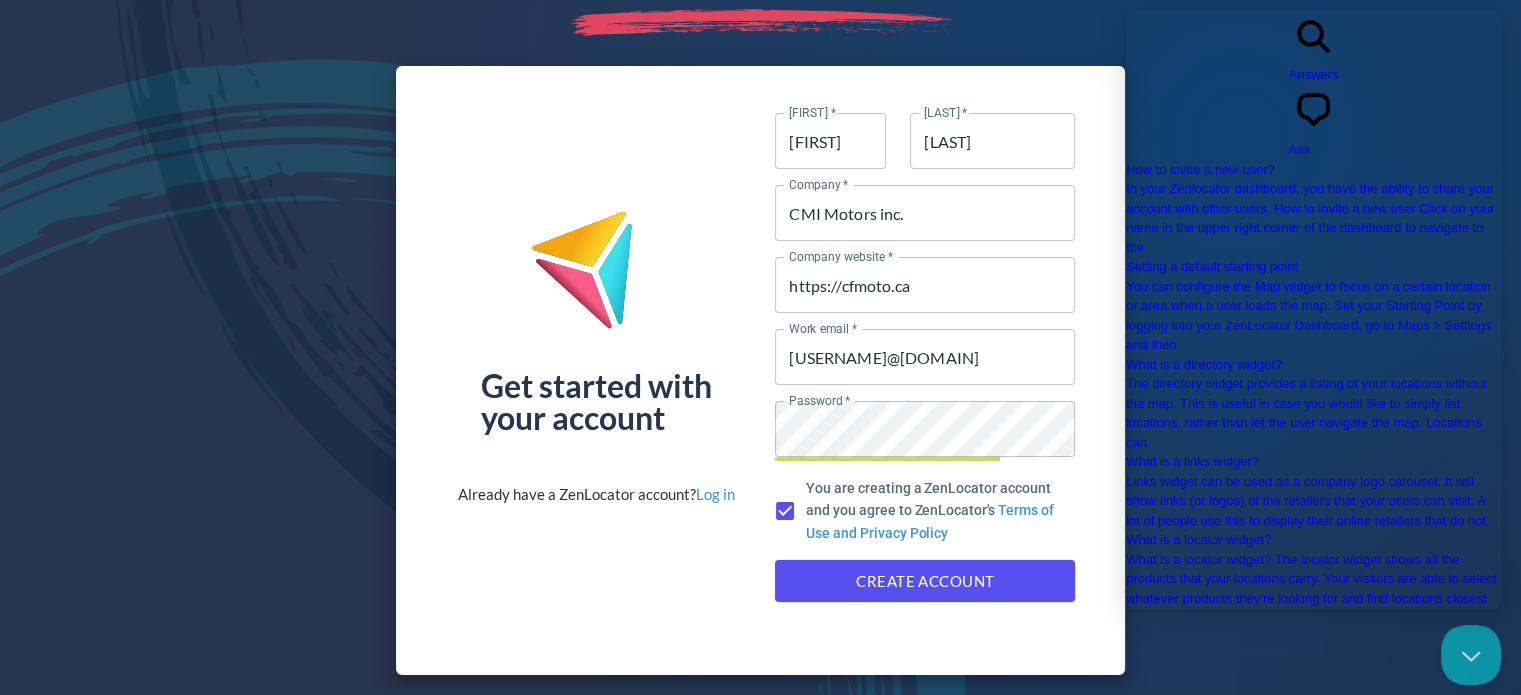 click on "Ask" at bounding box center (1300, 149) 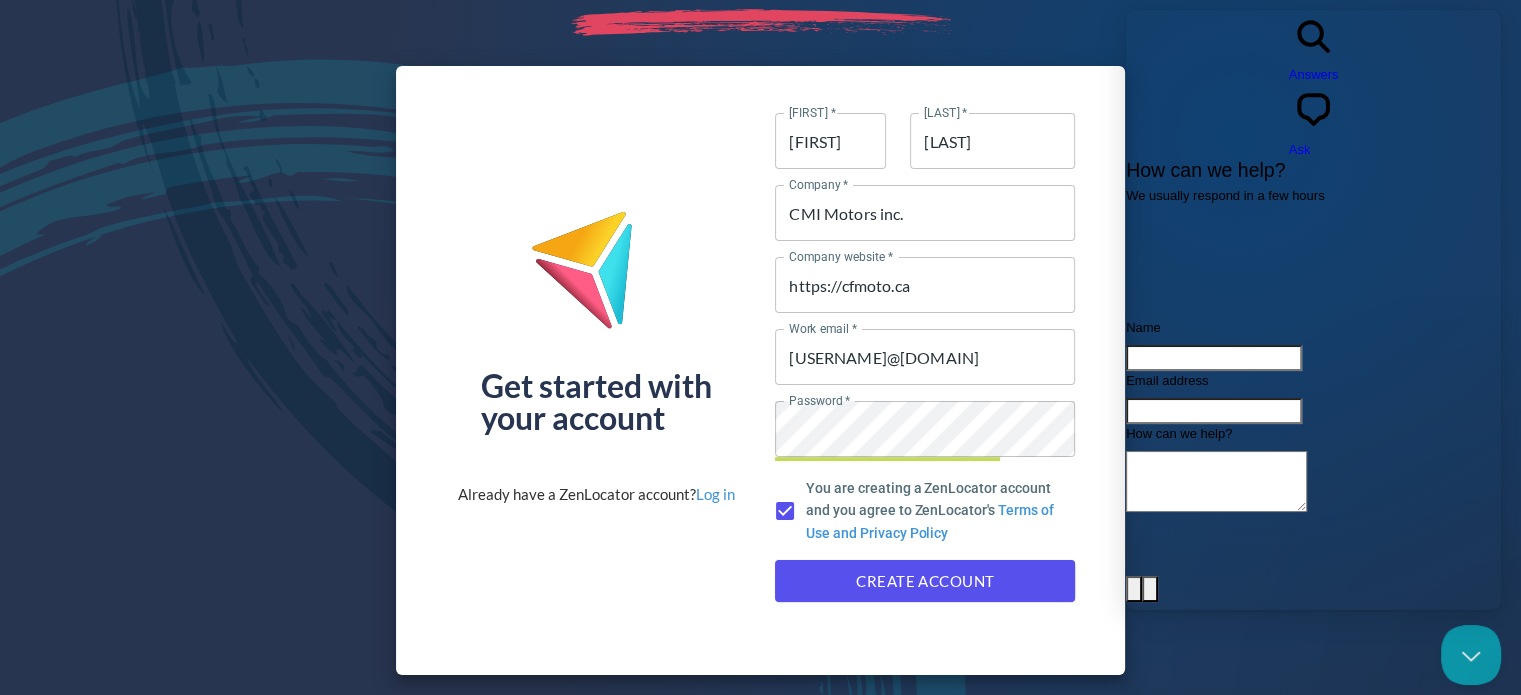 click on "Name" at bounding box center [1214, 358] 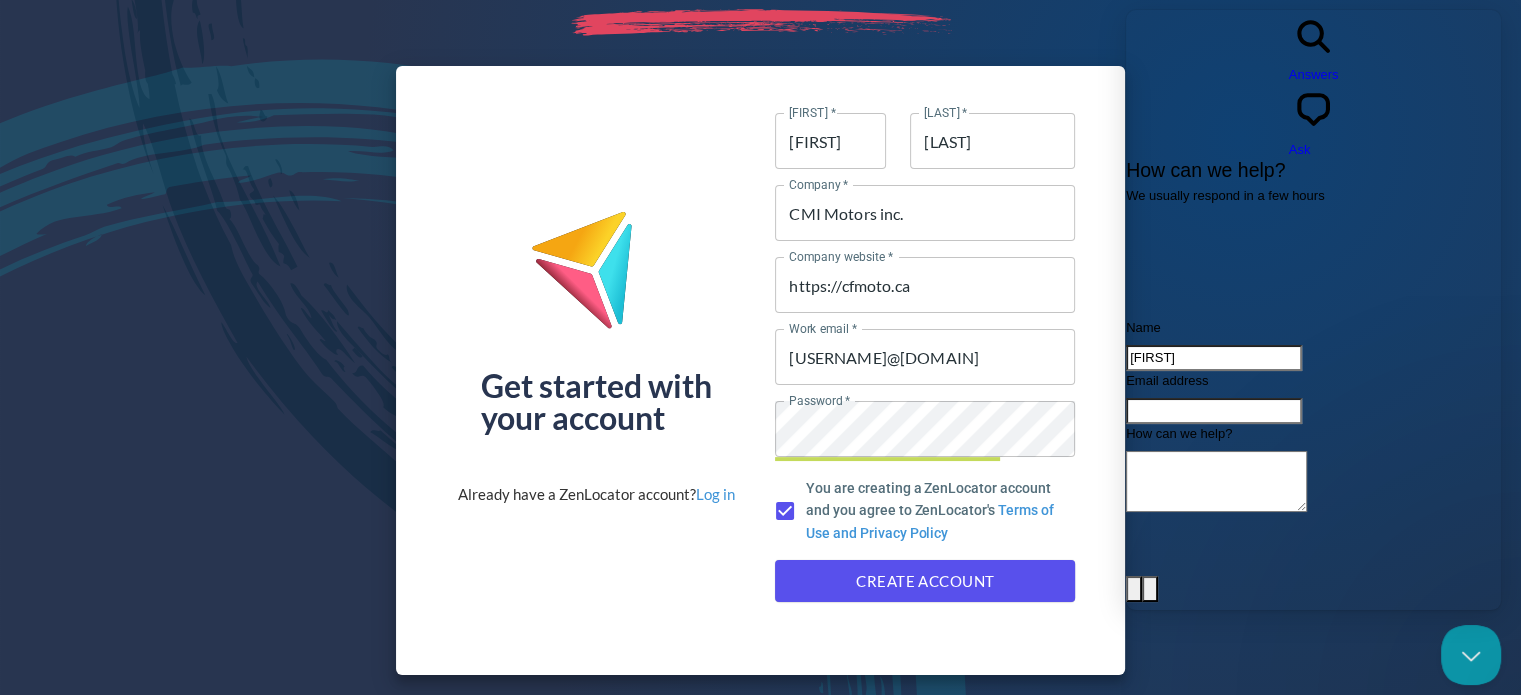 type on "maxime" 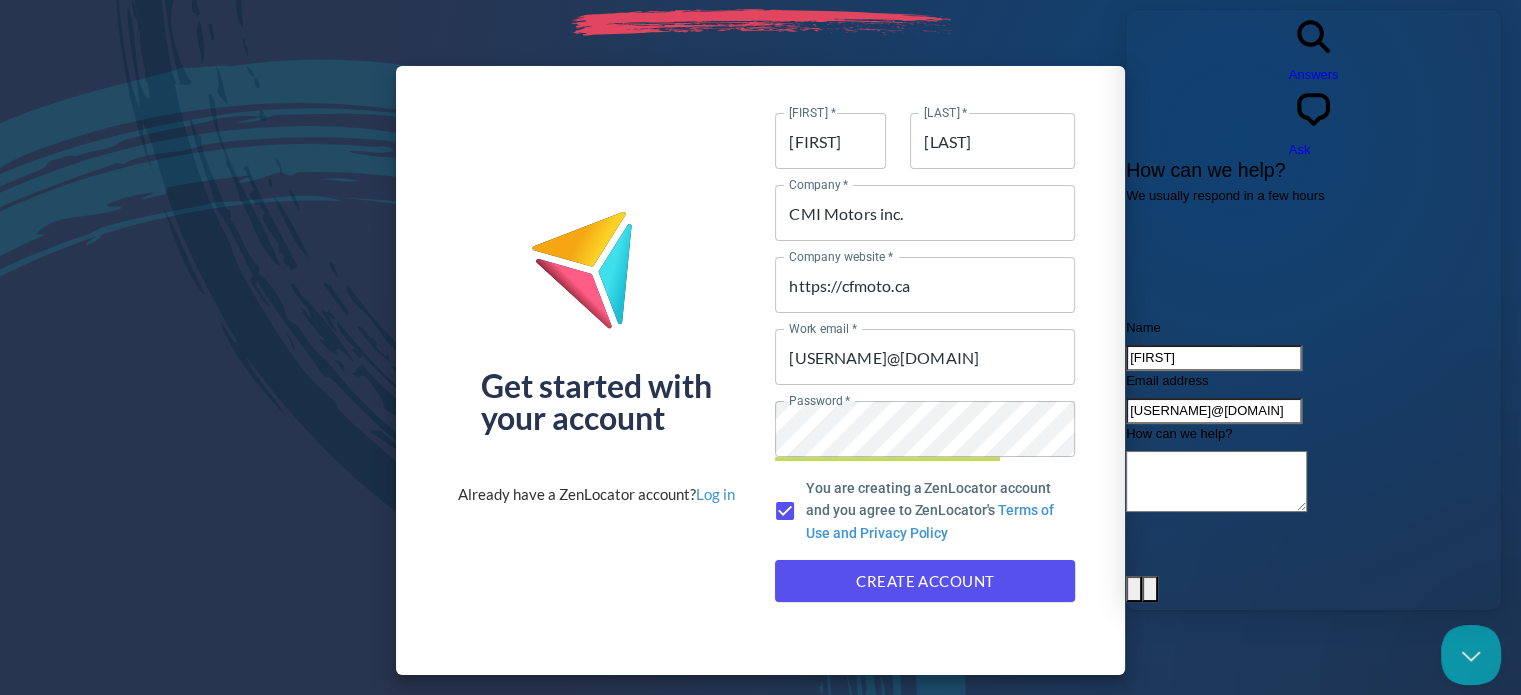 type on "maxime.pruneau@cmimotor.com" 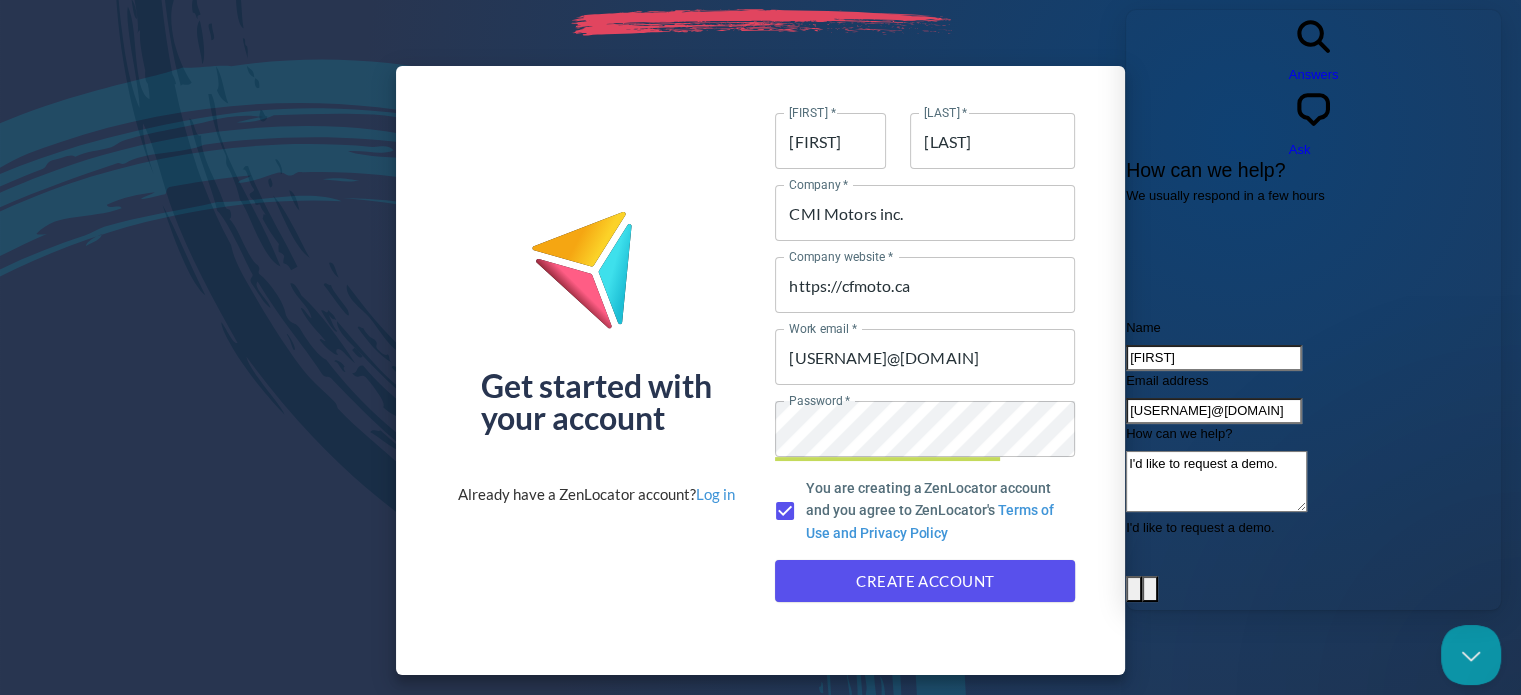 type on "I'd like to request a demo." 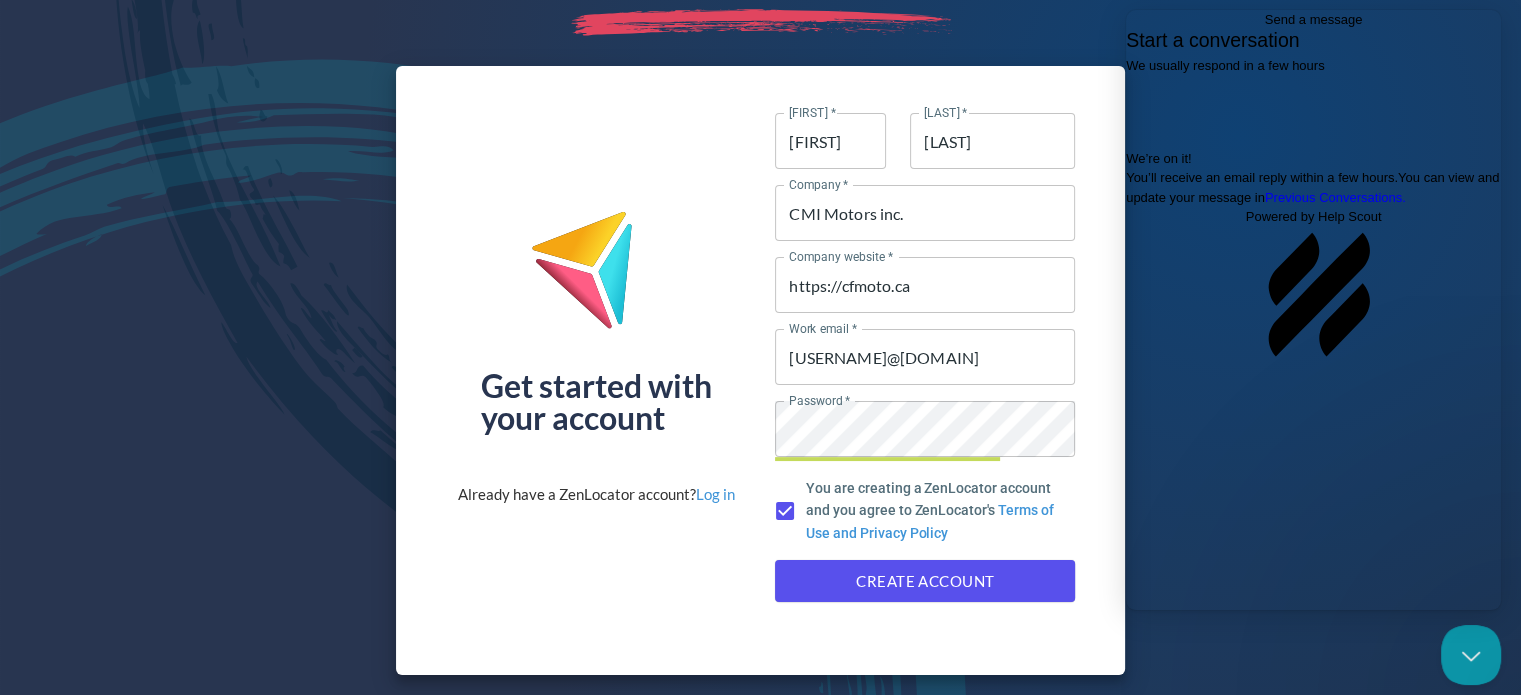 click on "Go back" at bounding box center (1265, 19) 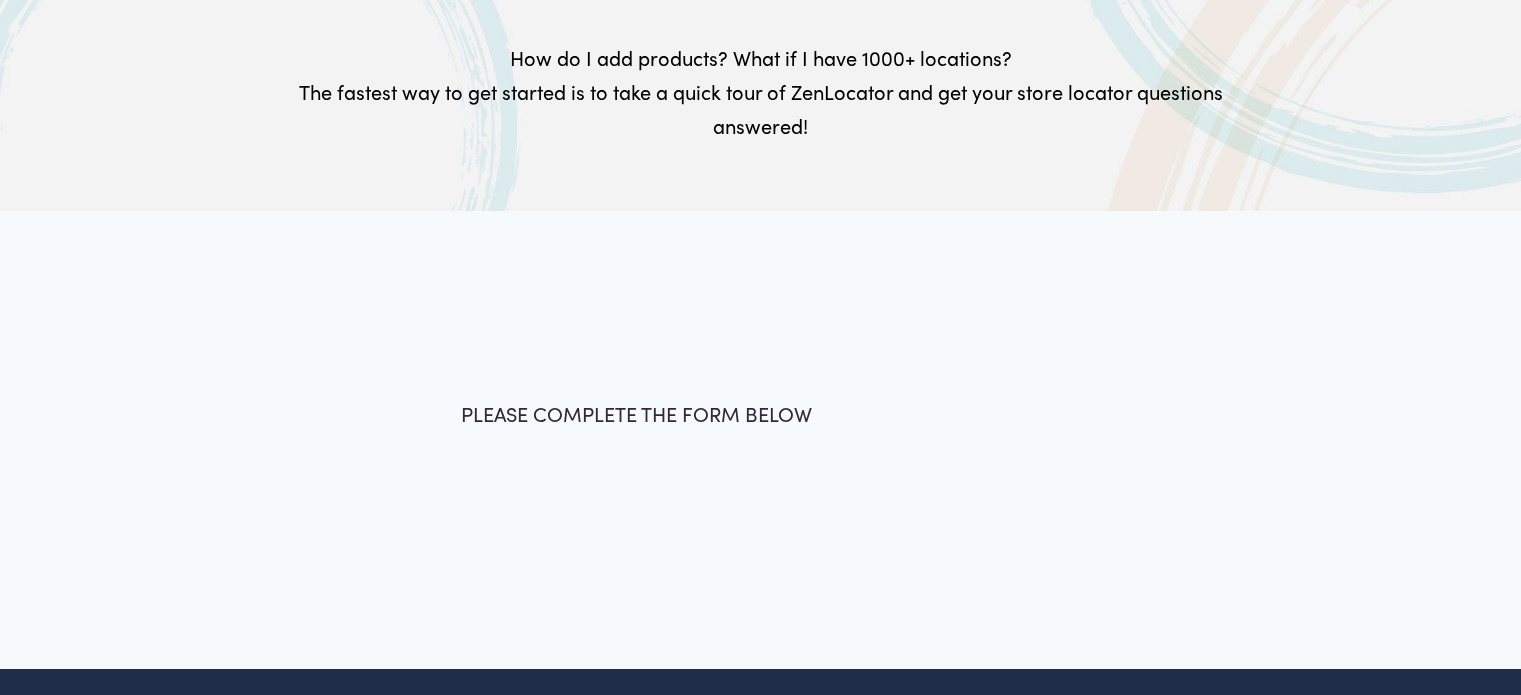 scroll, scrollTop: 200, scrollLeft: 0, axis: vertical 